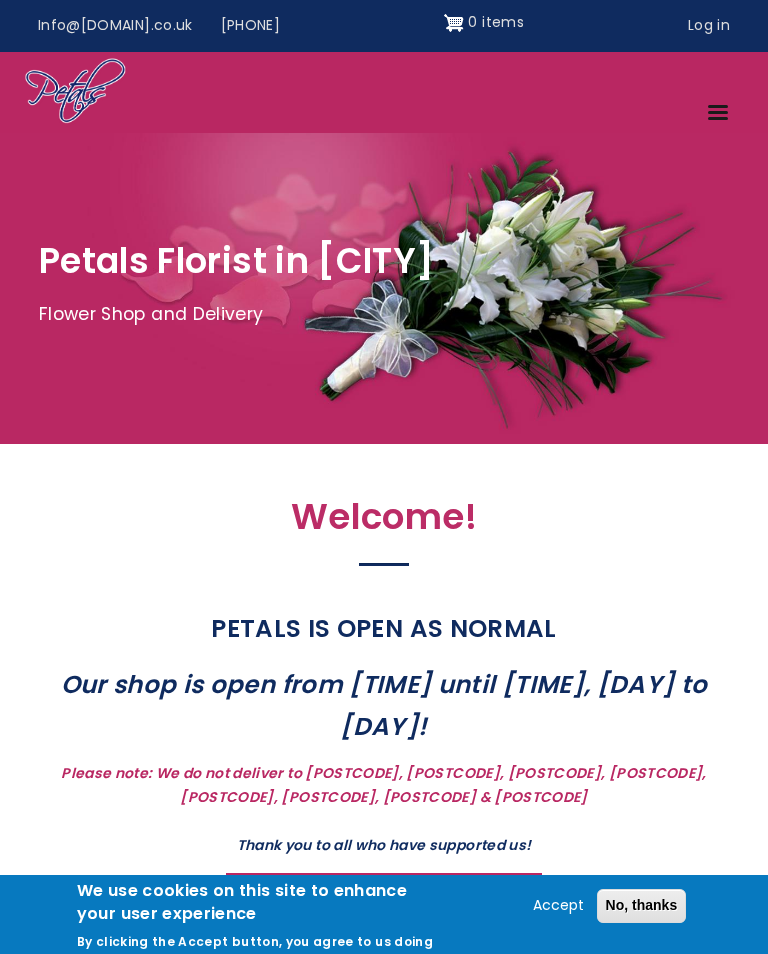 scroll, scrollTop: 0, scrollLeft: 0, axis: both 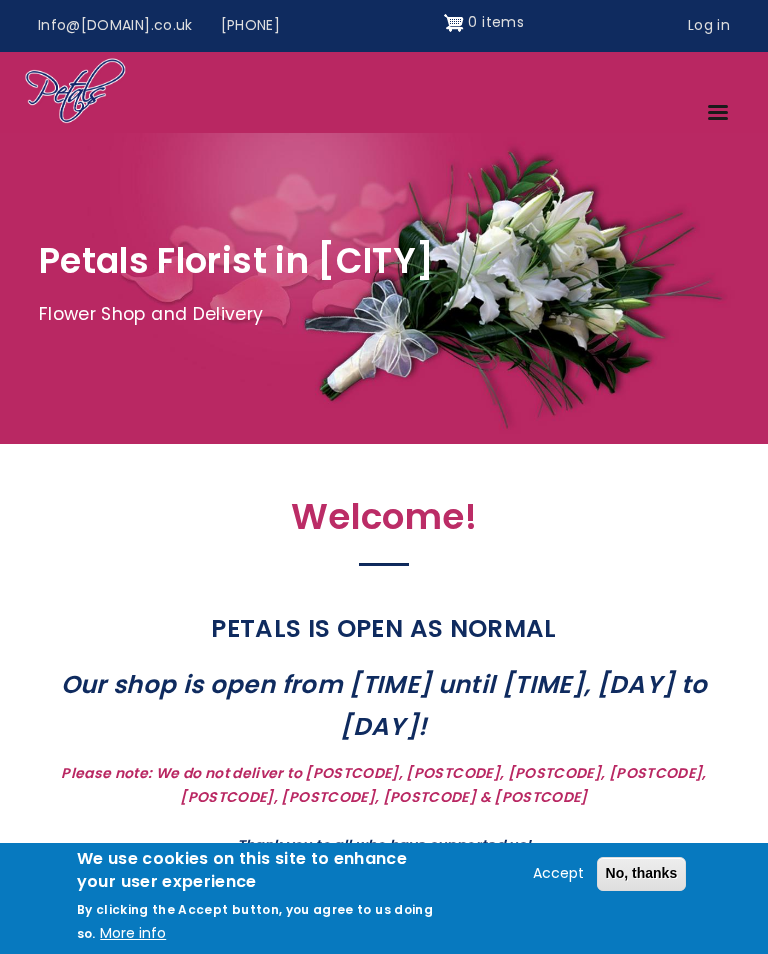 click on "No, thanks" at bounding box center [642, 874] 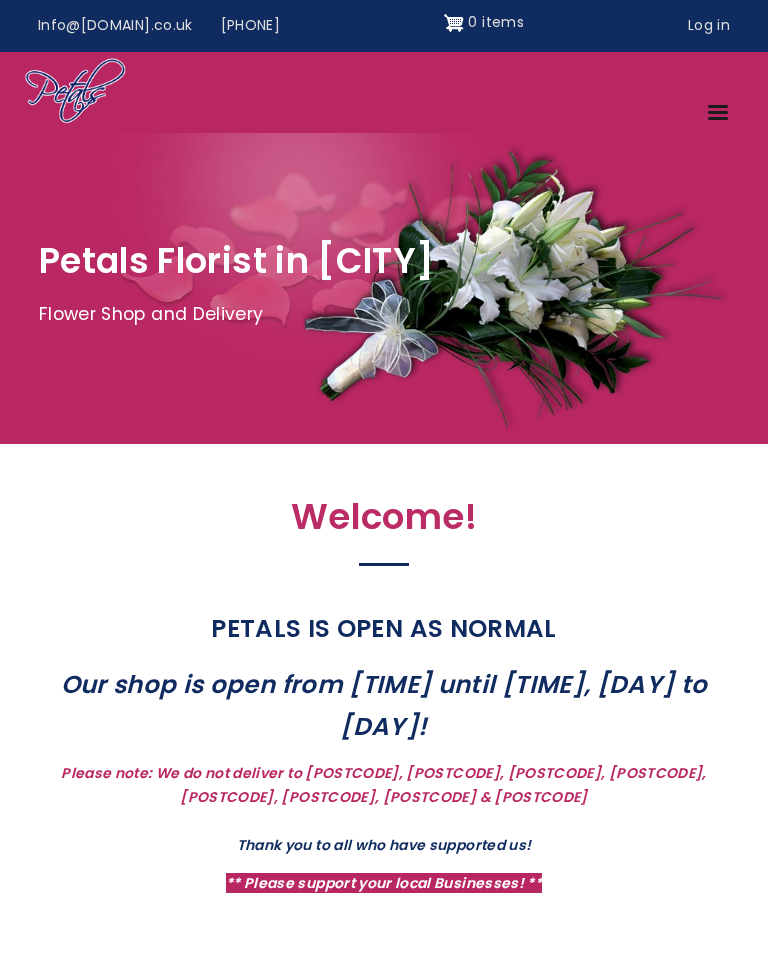 click on "Menu" at bounding box center (719, 114) 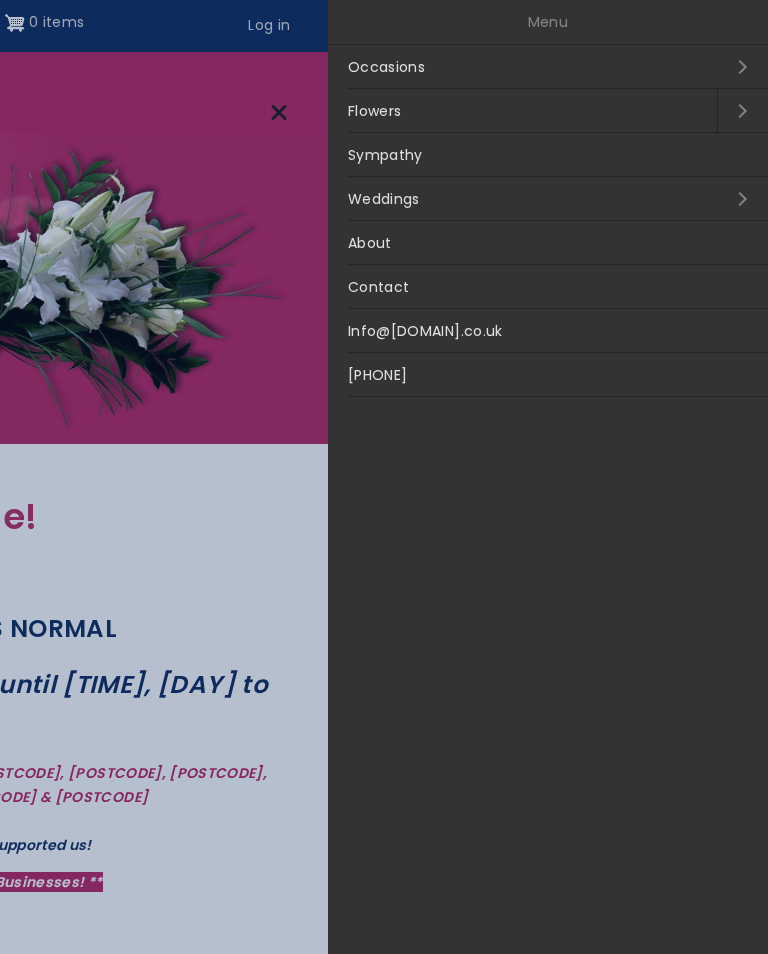 click on "Sympathy" at bounding box center [548, 155] 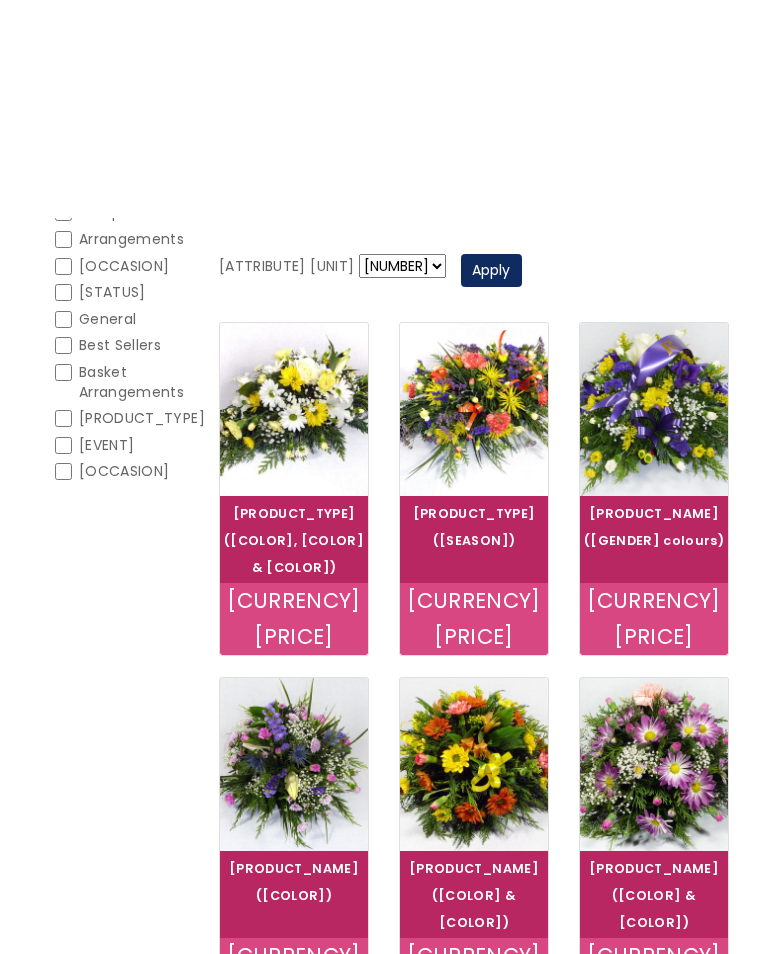 scroll, scrollTop: 0, scrollLeft: 0, axis: both 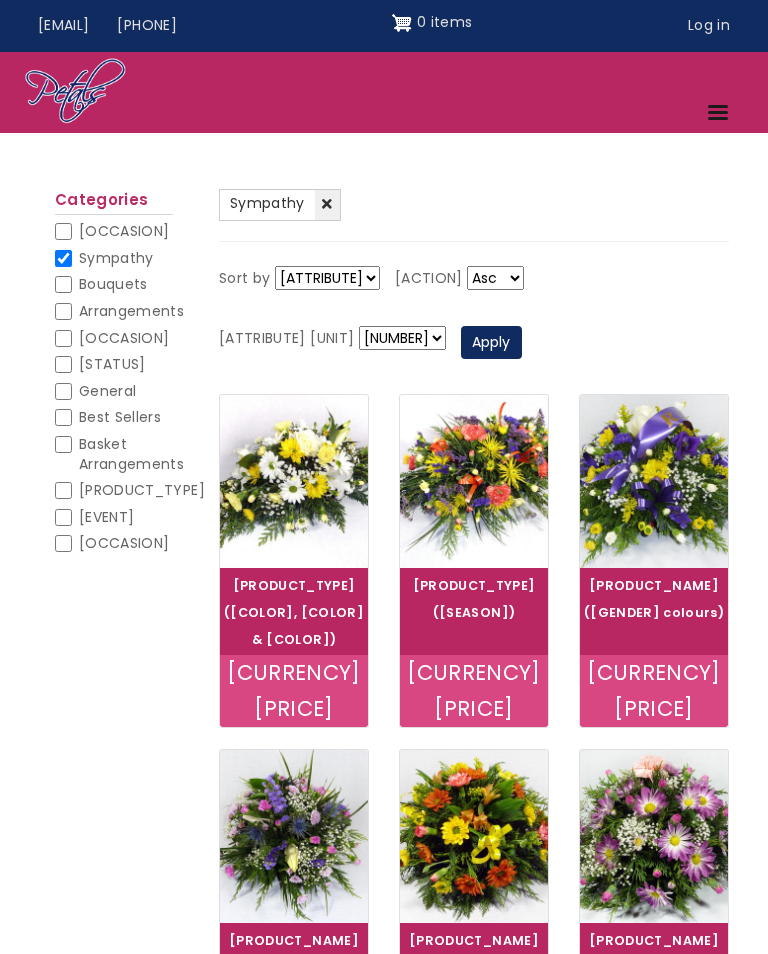 click on "Bouquets" at bounding box center [63, 284] 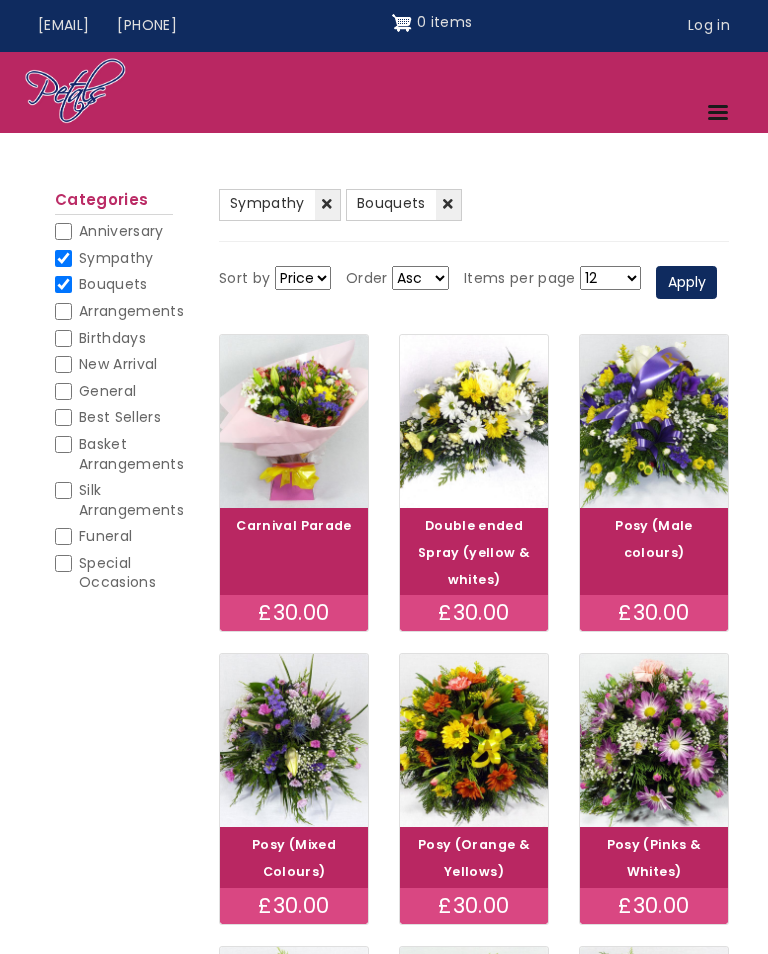 scroll, scrollTop: 0, scrollLeft: 0, axis: both 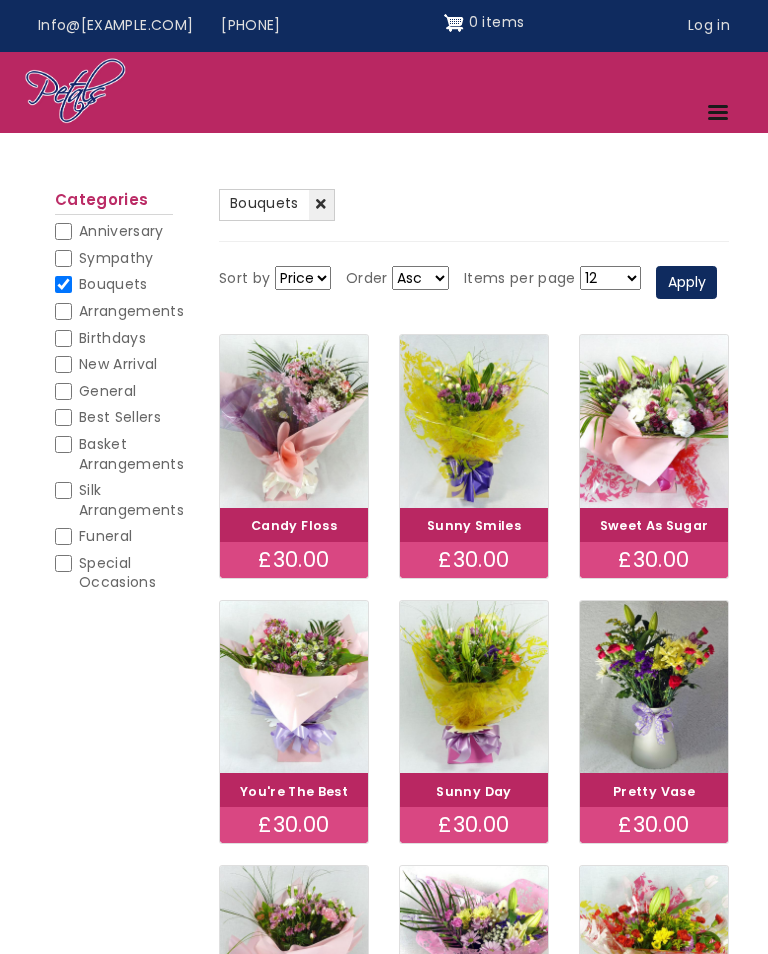 click at bounding box center [294, 421] 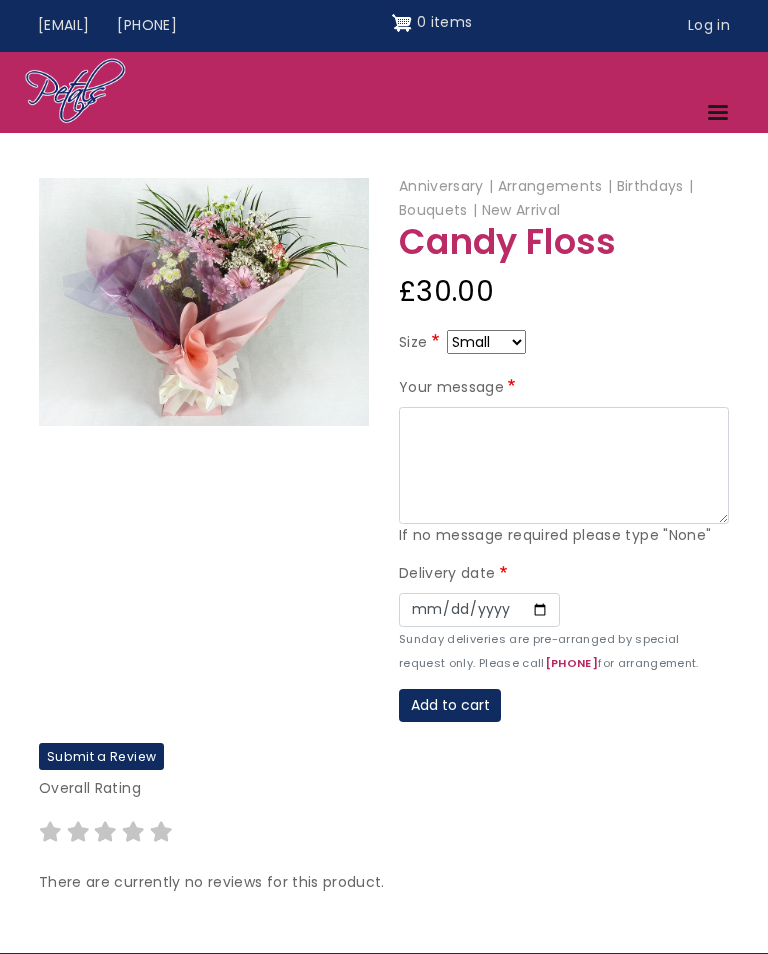scroll, scrollTop: 0, scrollLeft: 0, axis: both 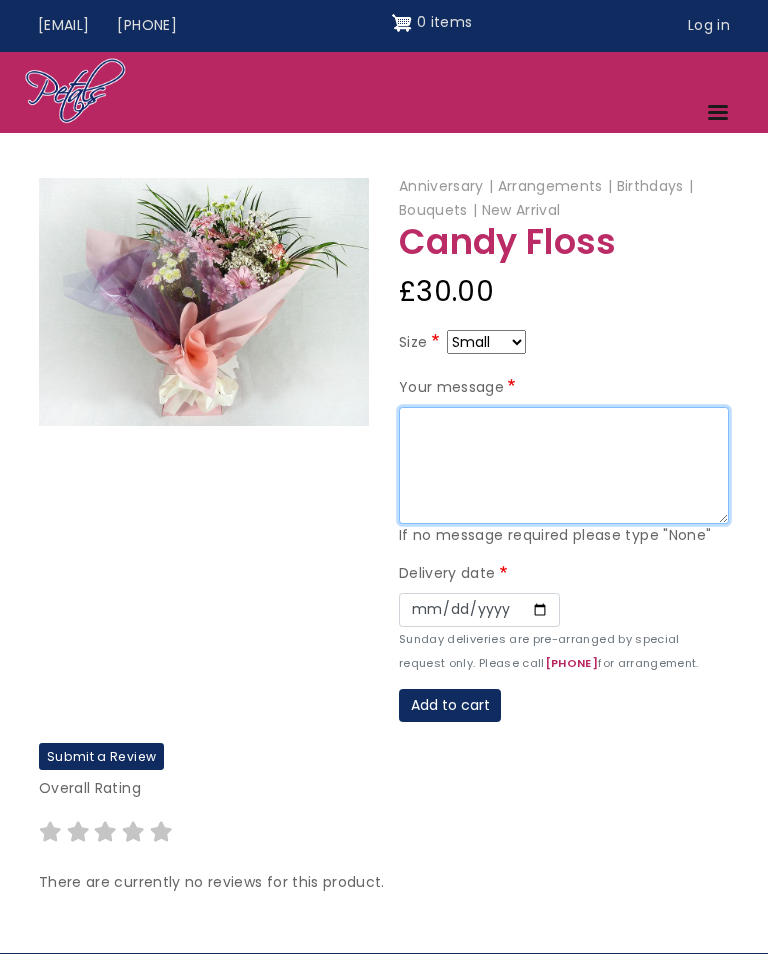click on "Your message" at bounding box center (564, 466) 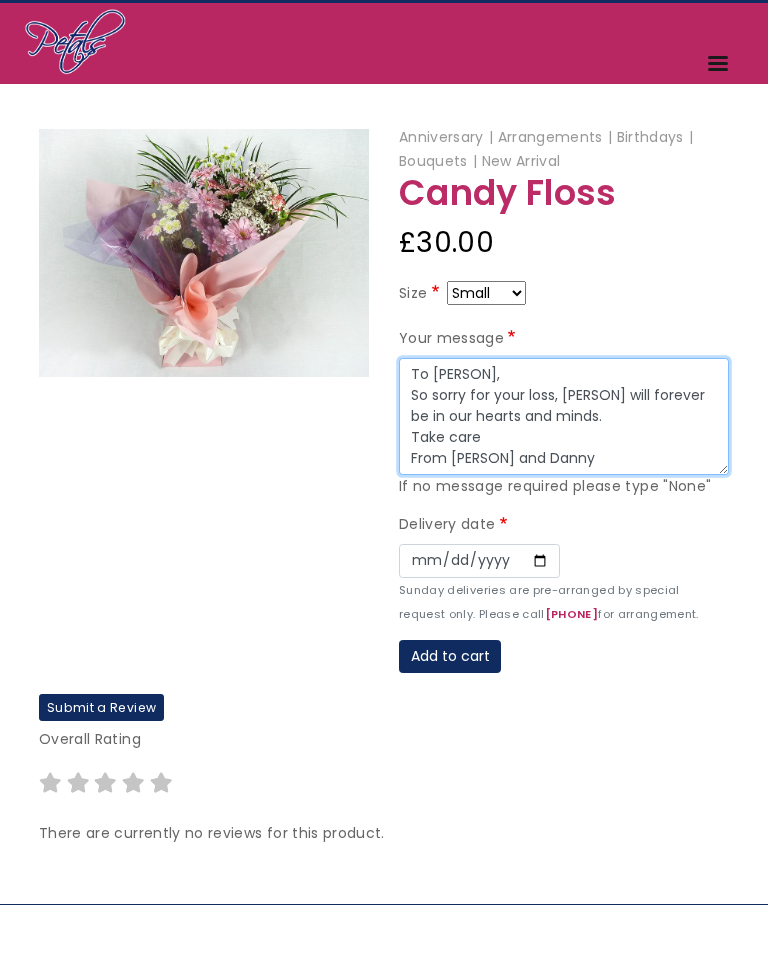 type on "To [PERSON],
So sorry for your loss, [PERSON] will forever be in our hearts and minds.
Take care
From [PERSON] and Danny" 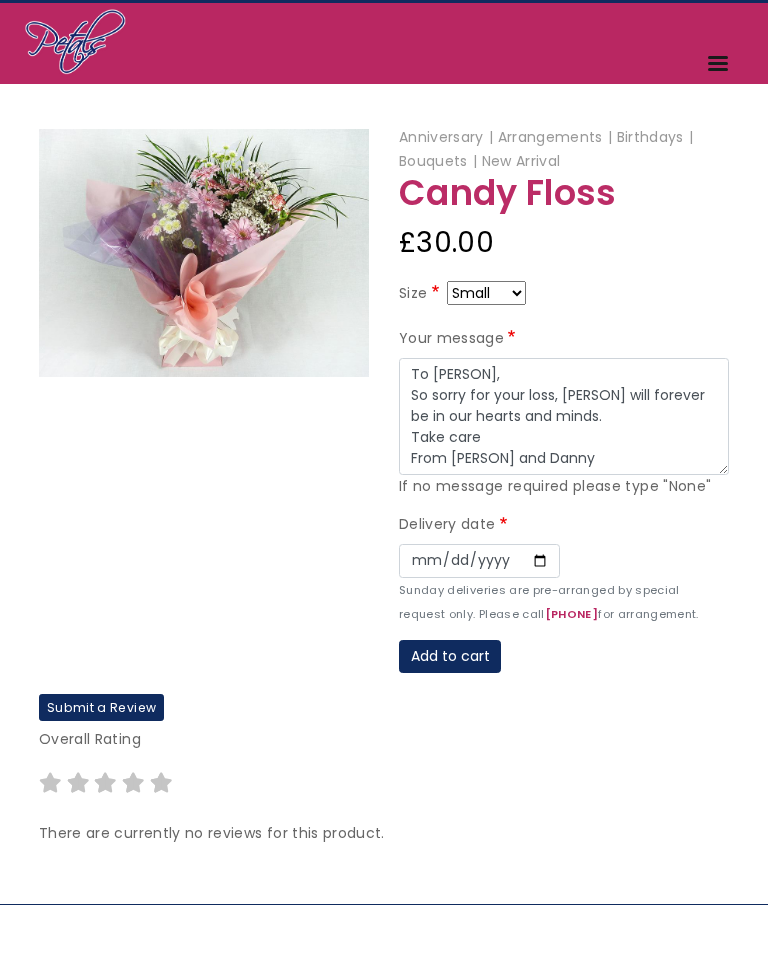 click on "Delivery date" at bounding box center [455, 574] 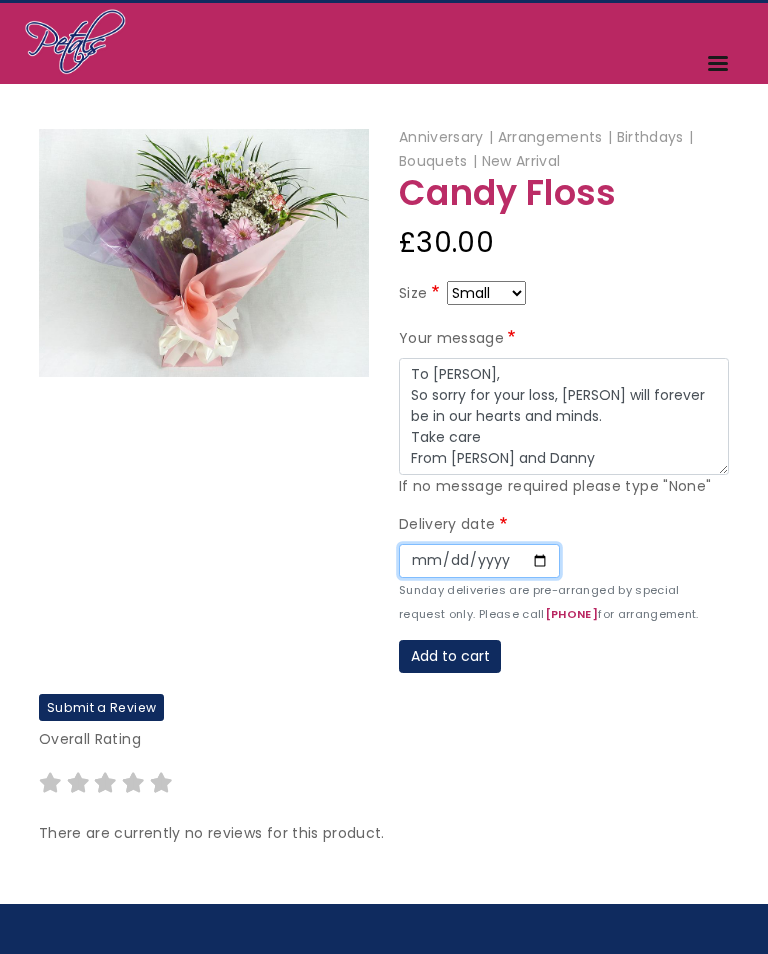 click on "[DATE]" at bounding box center (479, 561) 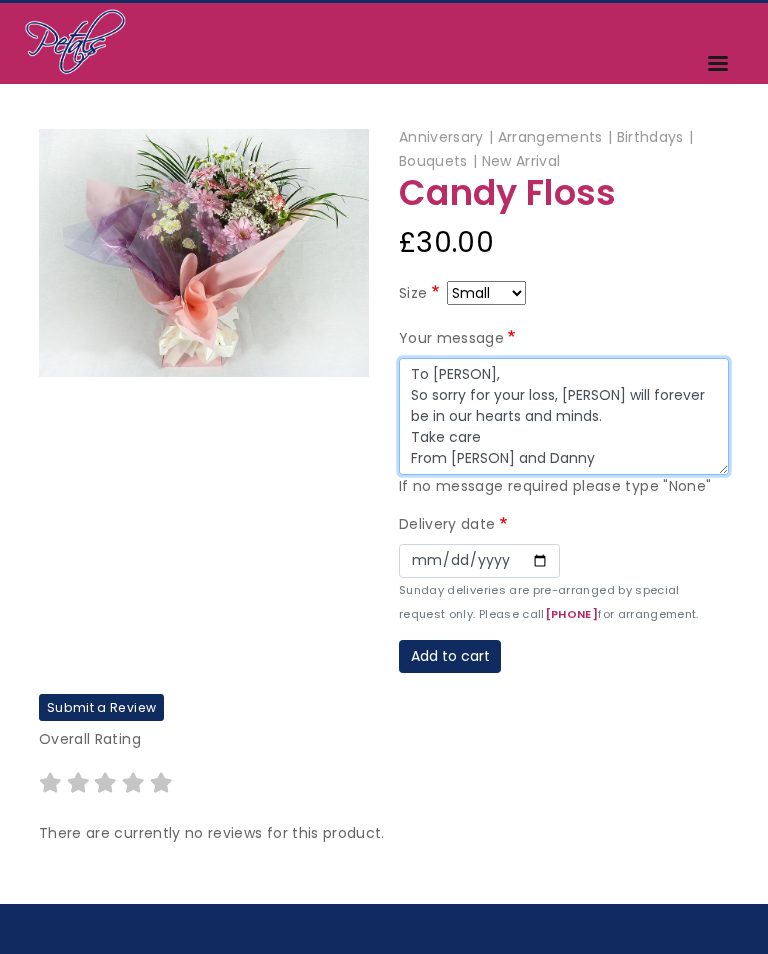 click on "To [PERSON],
So sorry for your loss, [PERSON] will forever be in our hearts and minds.
Take care
From [PERSON] and Danny" at bounding box center [564, 417] 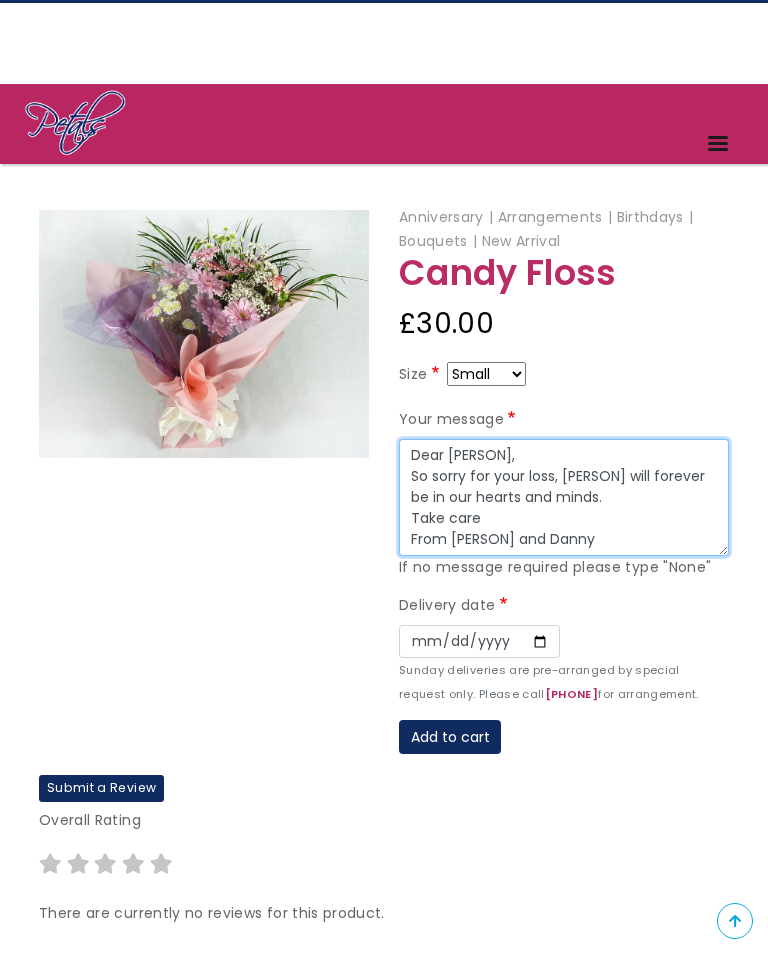 scroll, scrollTop: 0, scrollLeft: 0, axis: both 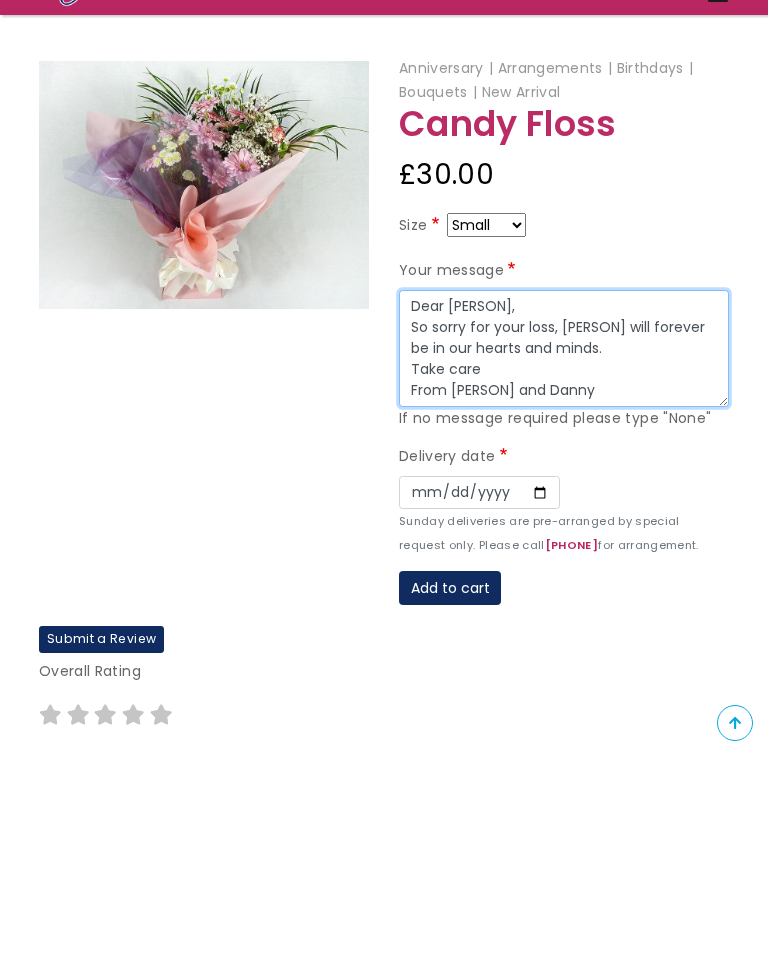 type on "Dear [PERSON],
So sorry for your loss, [PERSON] will forever be in our hearts and minds.
Take care
From [PERSON] and Danny" 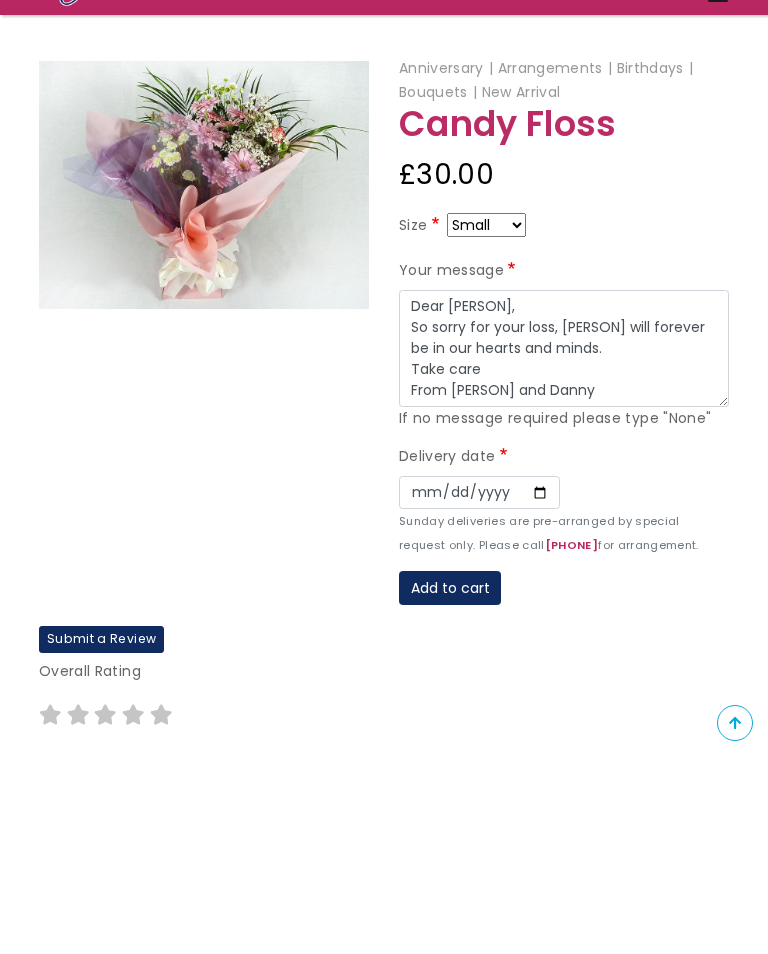 click on "Add to cart" at bounding box center (450, 786) 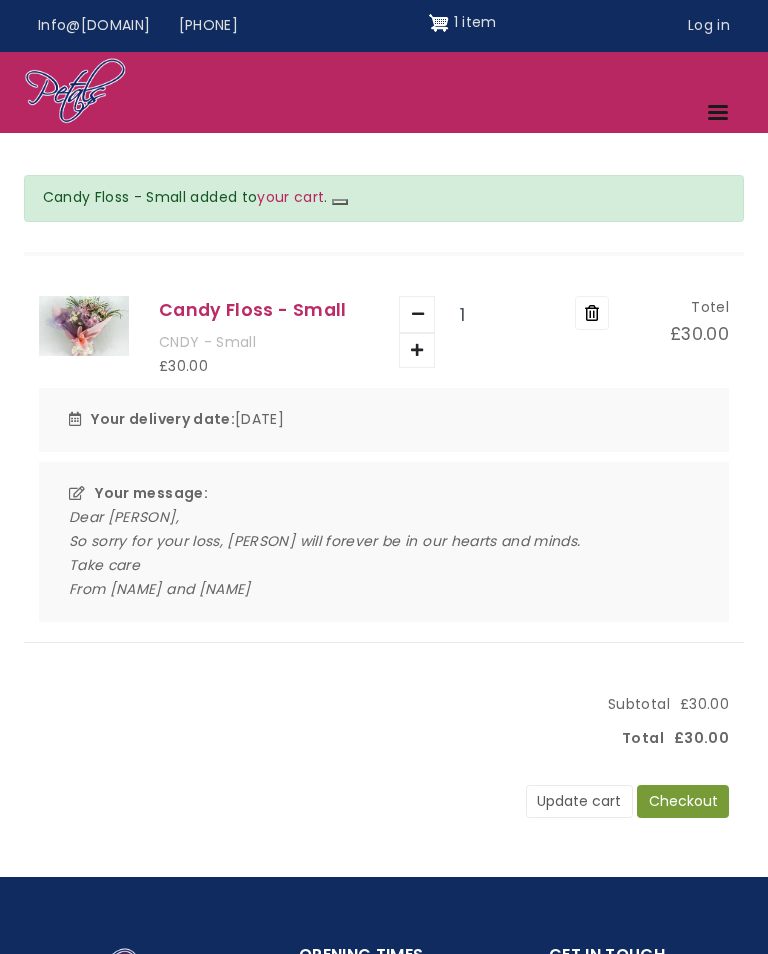 scroll, scrollTop: 0, scrollLeft: 0, axis: both 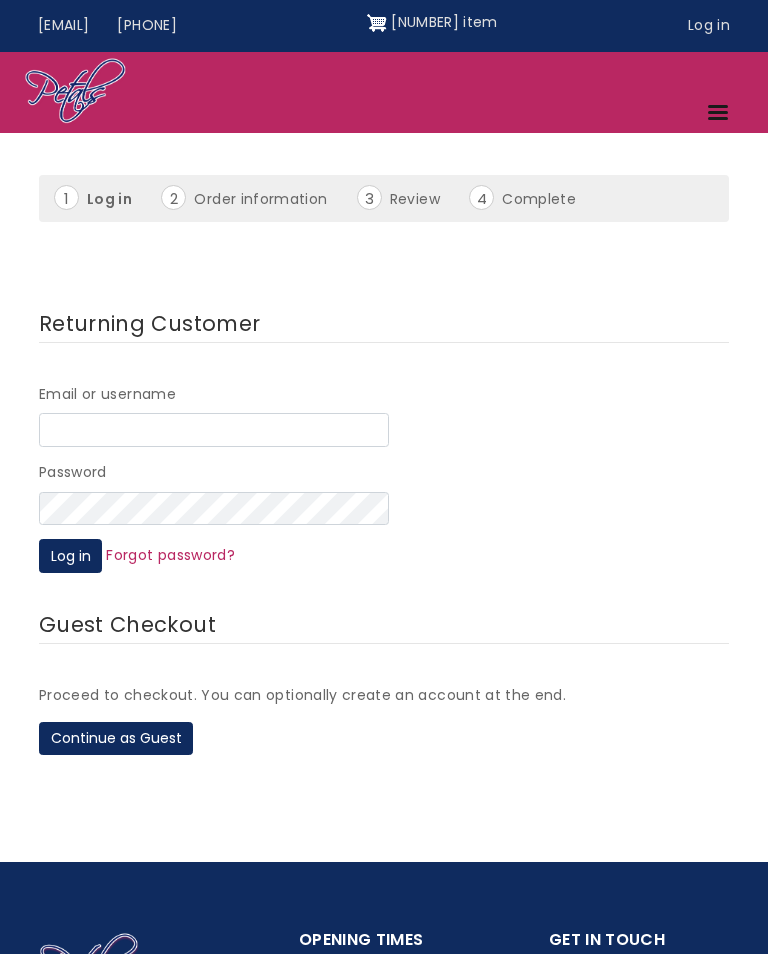 click on "Continue as Guest" at bounding box center [116, 739] 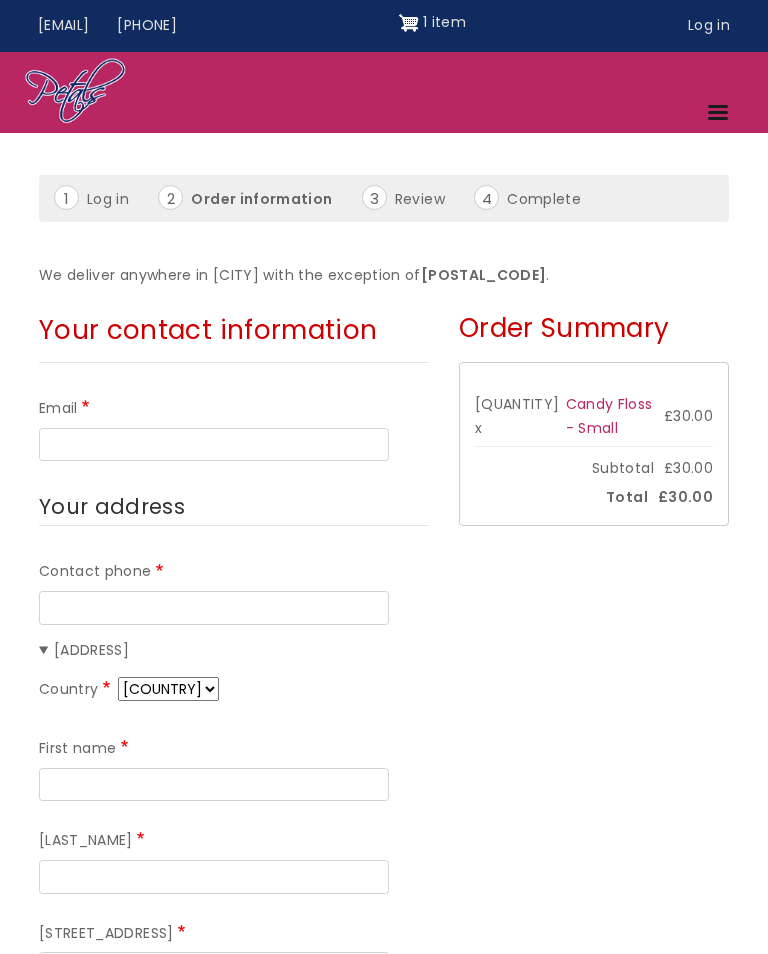 scroll, scrollTop: 0, scrollLeft: 0, axis: both 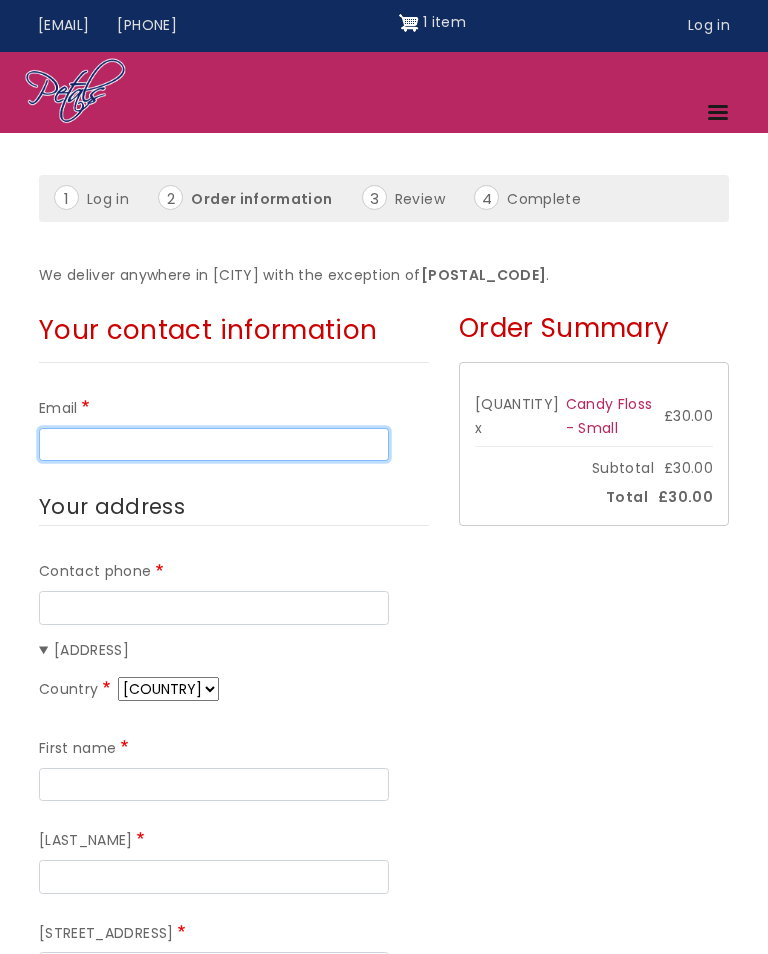 click on "Email" at bounding box center [214, 445] 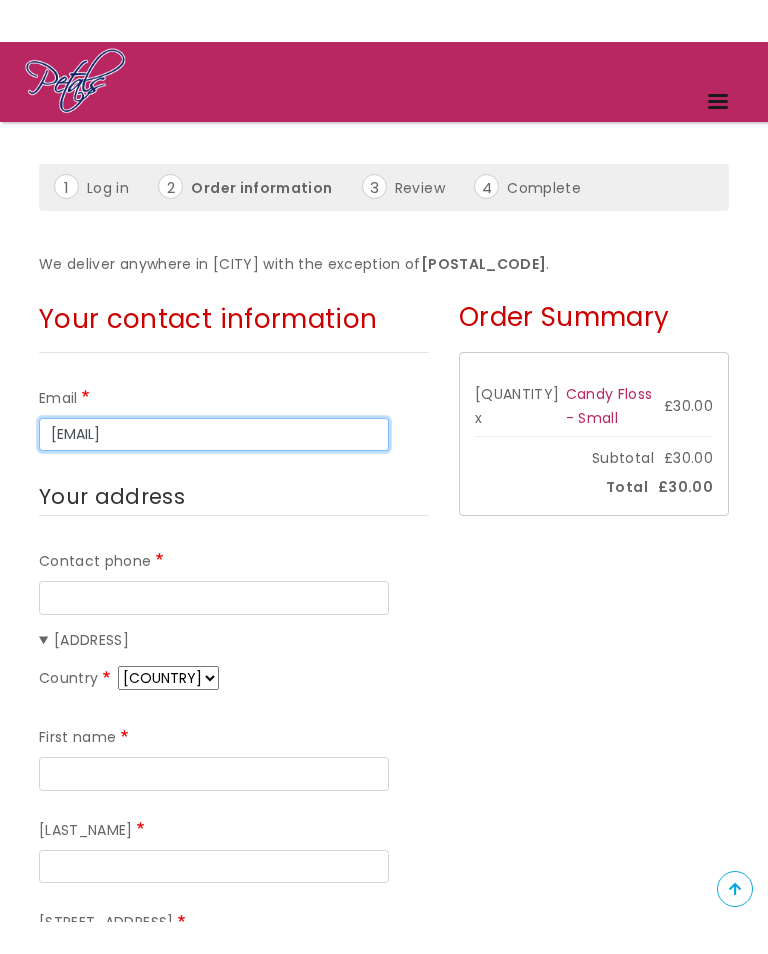 scroll, scrollTop: 79, scrollLeft: 0, axis: vertical 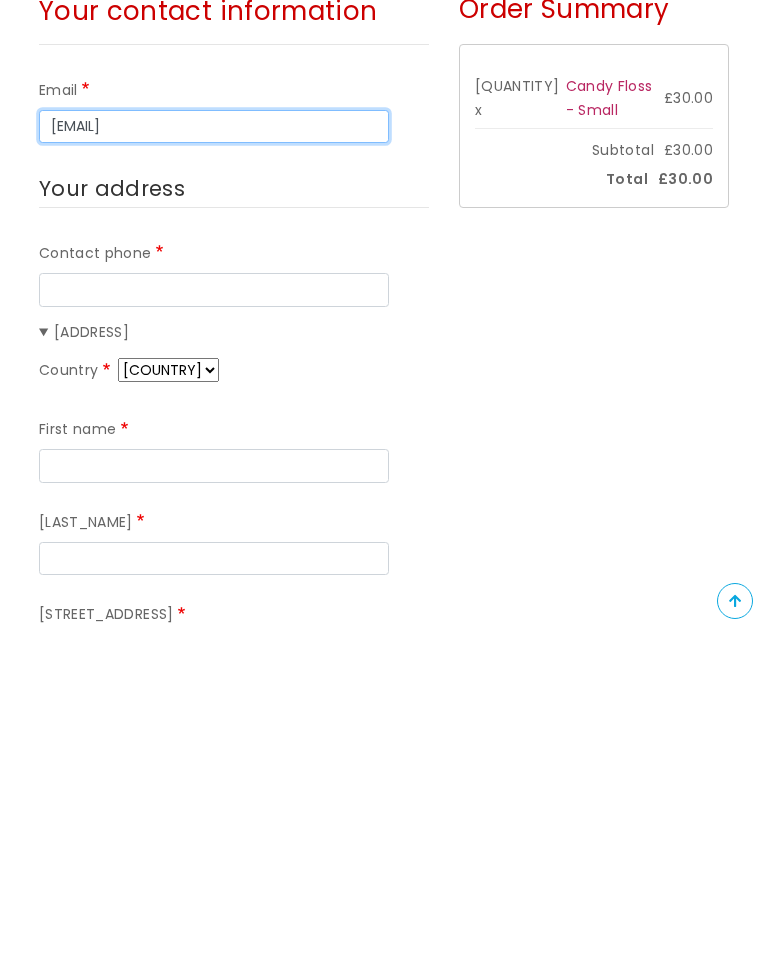 type on "[EMAIL]" 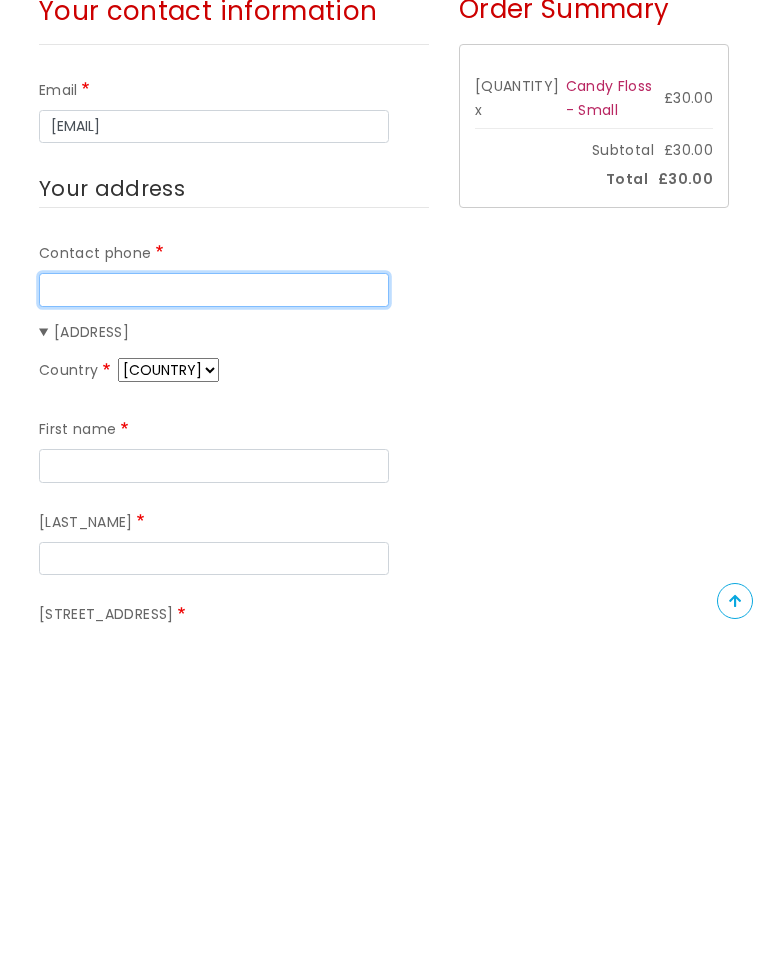 click on "Contact phone" at bounding box center (214, 610) 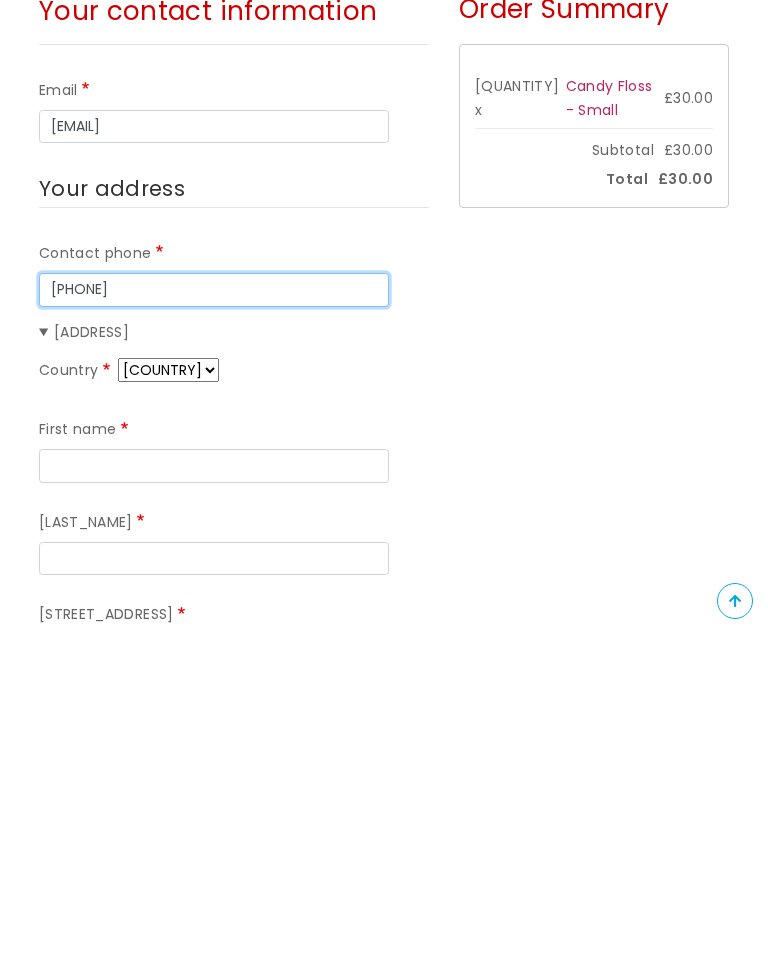 type on "[PHONE]" 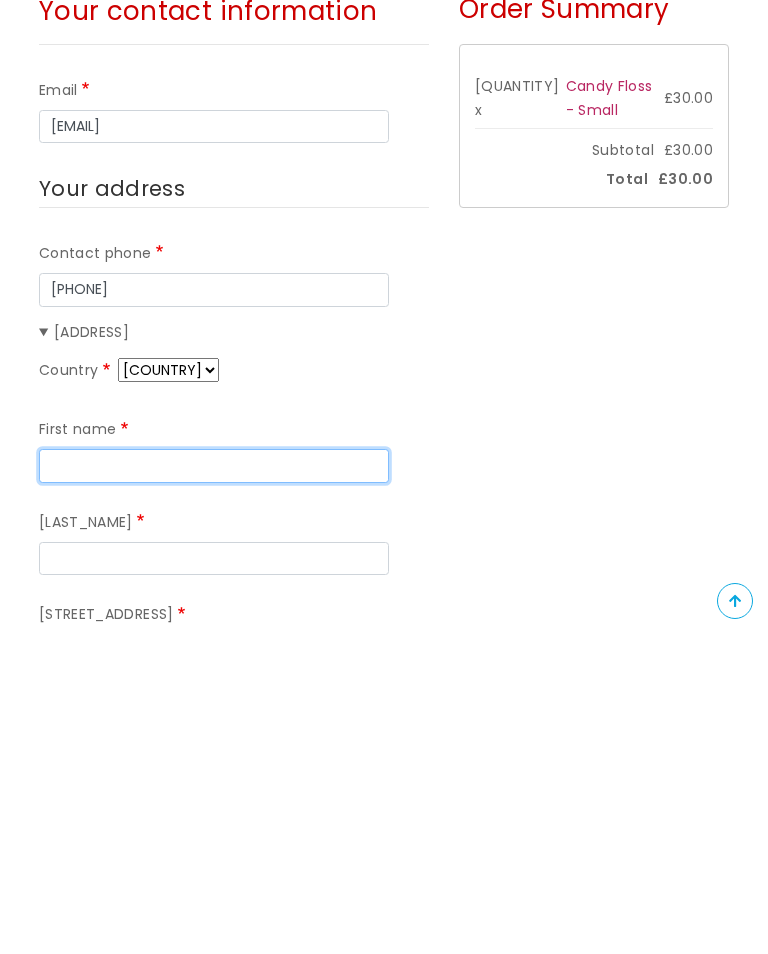 click on "First name" at bounding box center [214, 786] 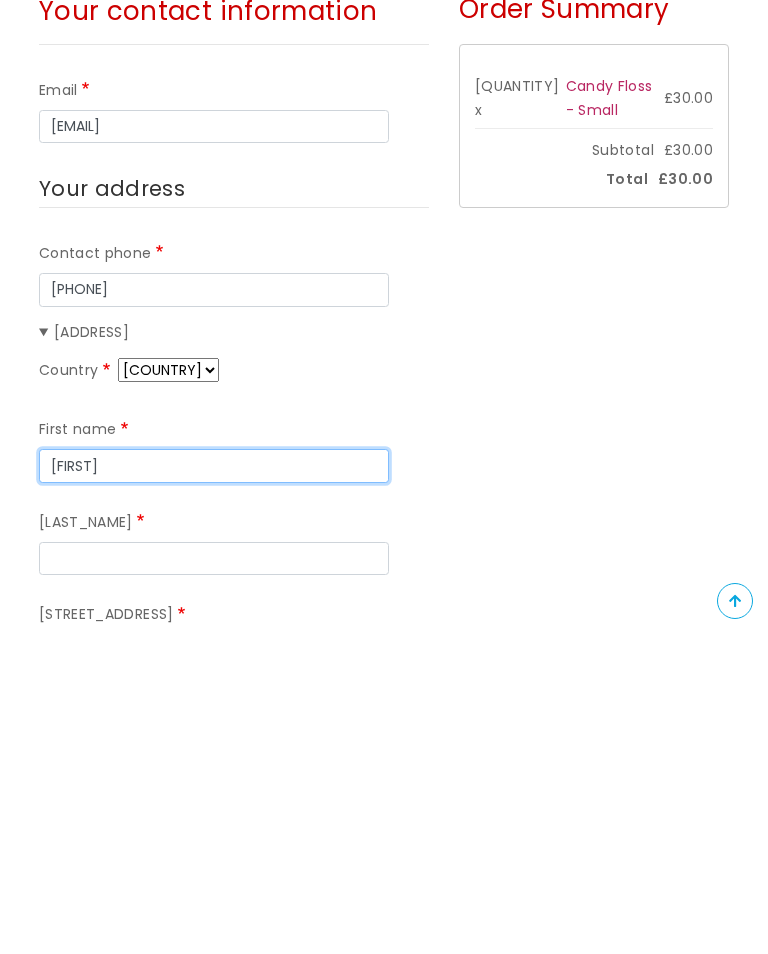 type on "[FIRST]" 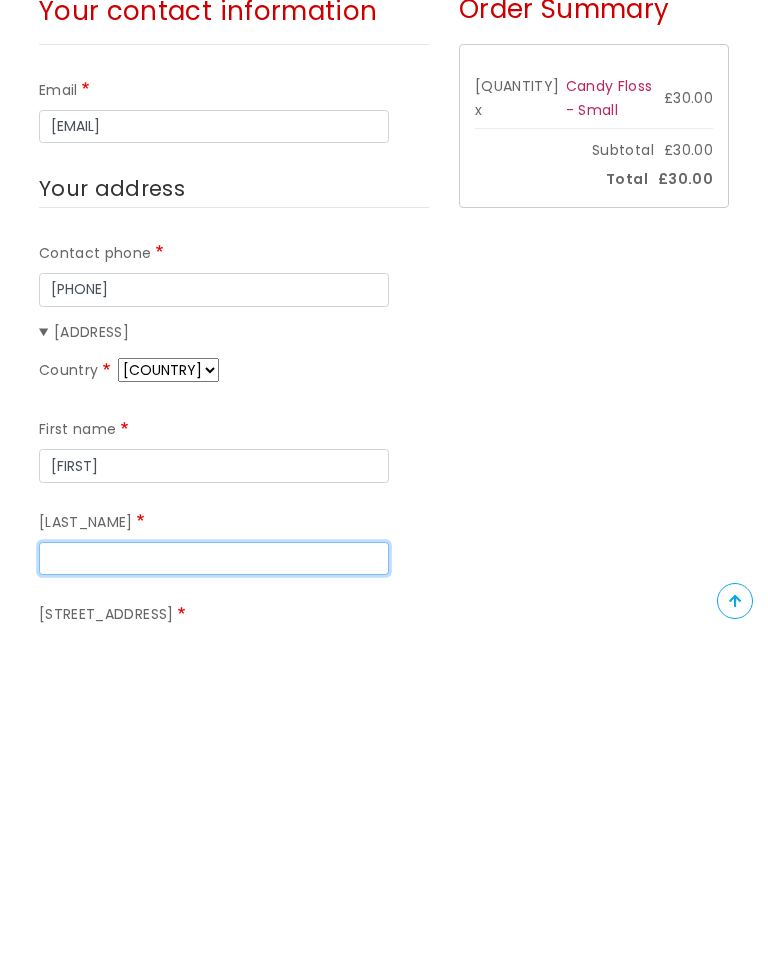 click on "[LAST_NAME]" at bounding box center (214, 879) 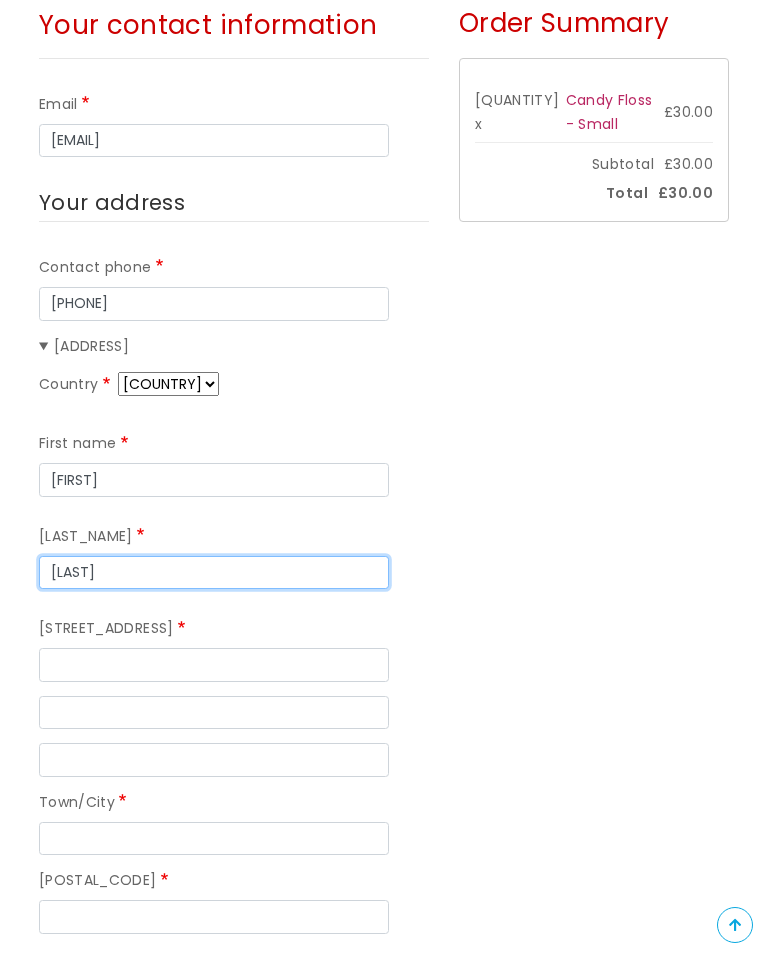 scroll, scrollTop: 392, scrollLeft: 0, axis: vertical 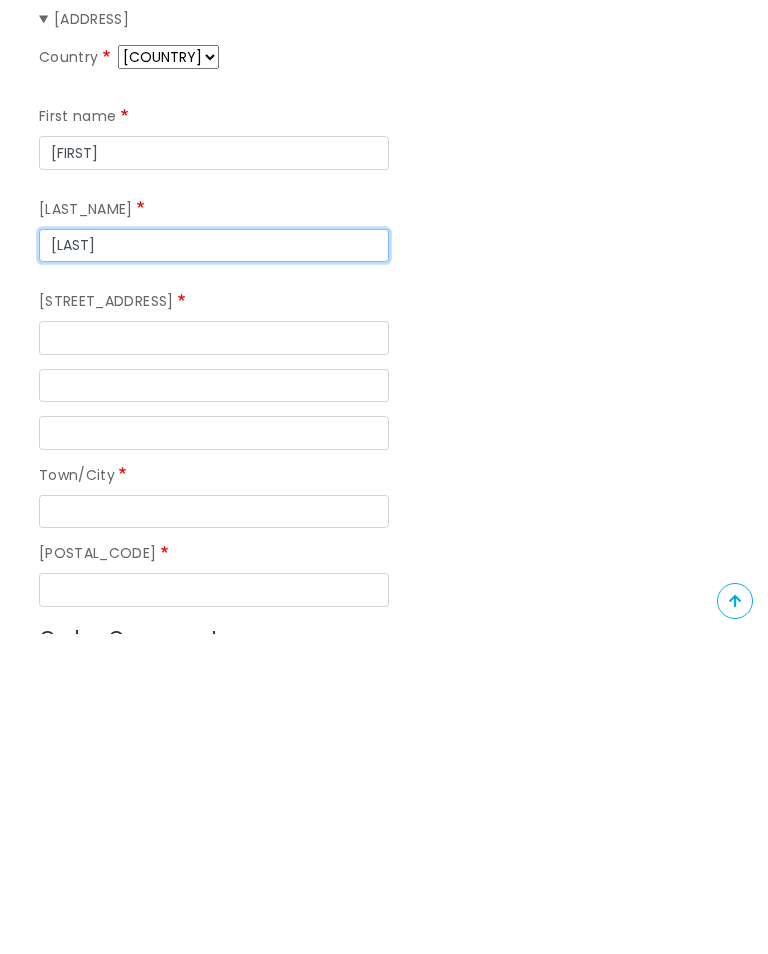 type on "[LAST]" 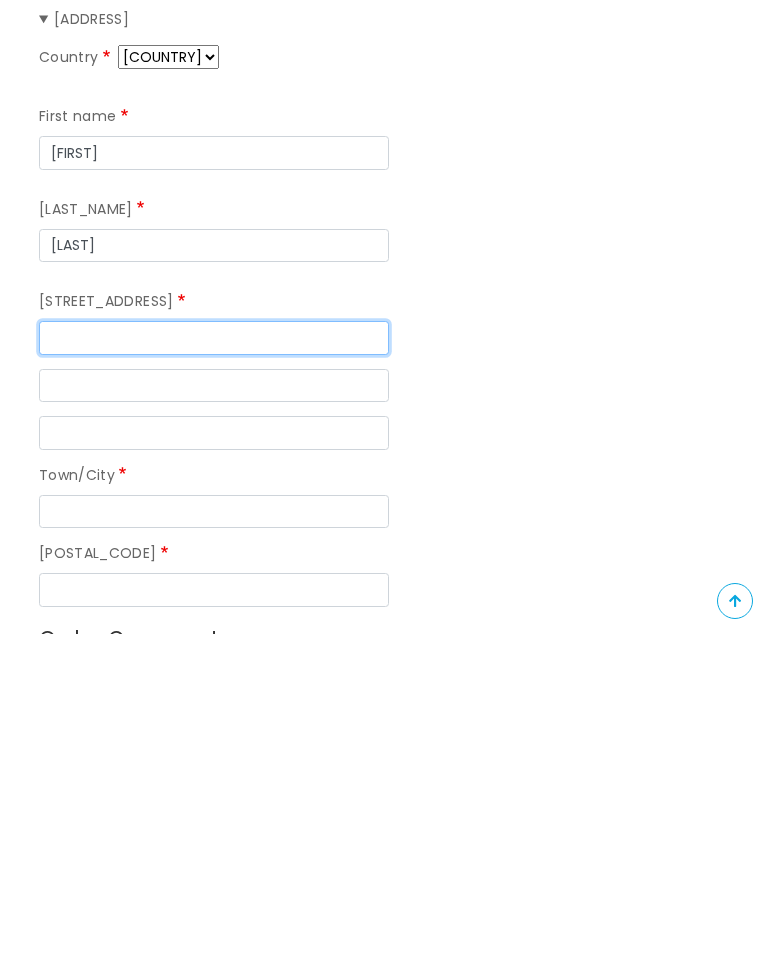 click on "[STREET_ADDRESS]" at bounding box center (214, 658) 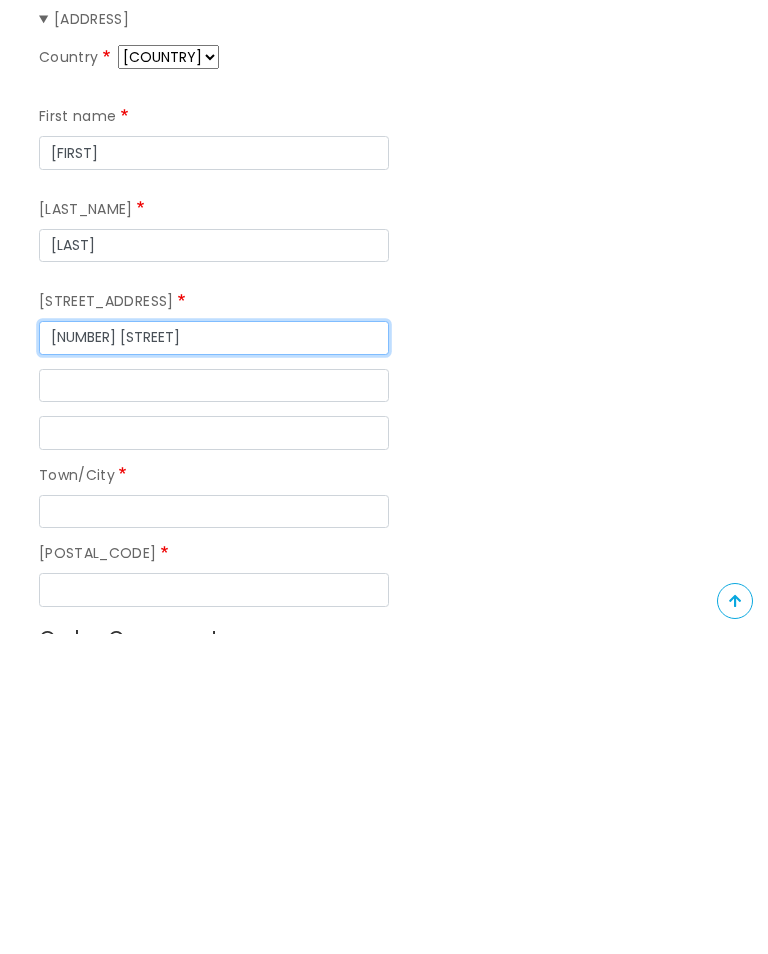type on "[NUMBER] [STREET_NAME]" 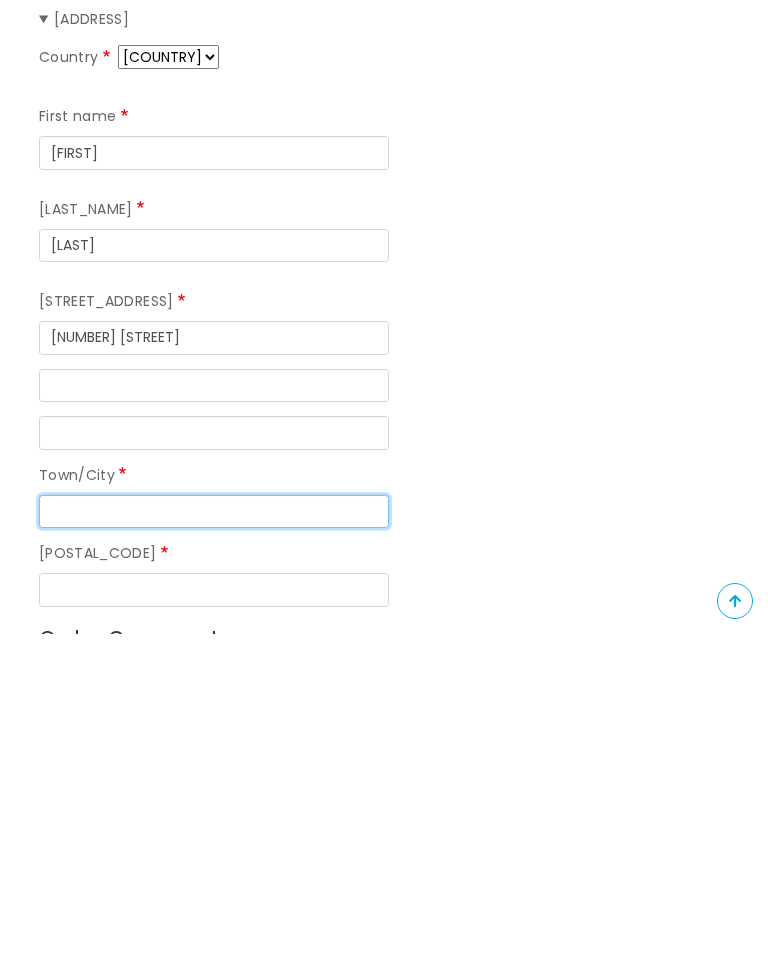 click on "[CITY]" at bounding box center (214, 832) 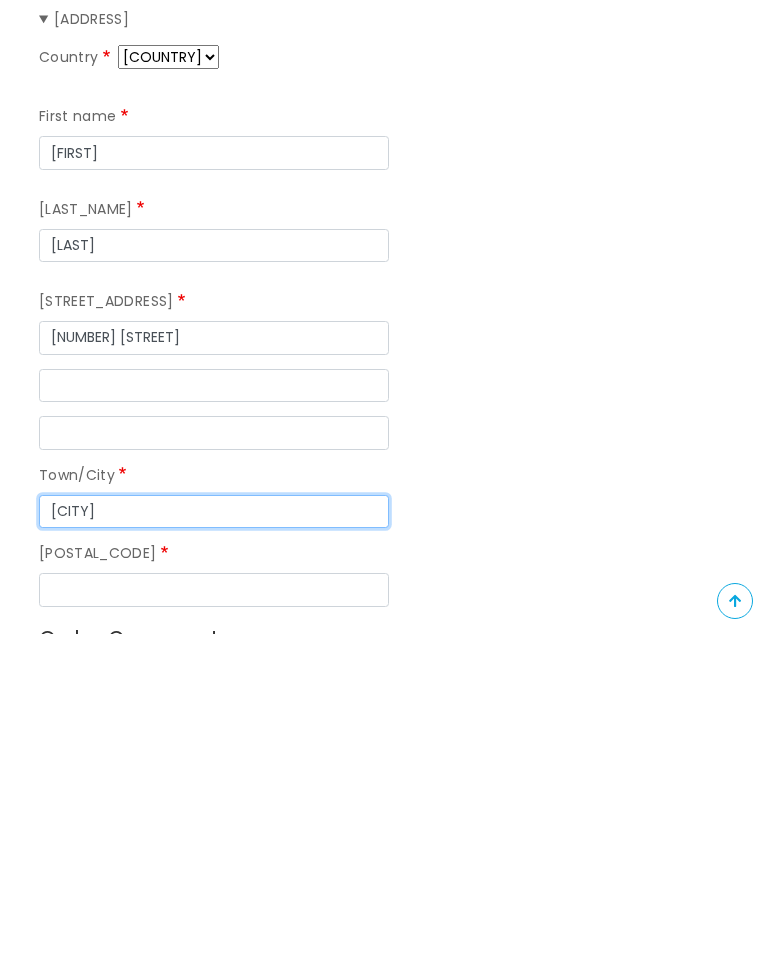 type on "Plymouth" 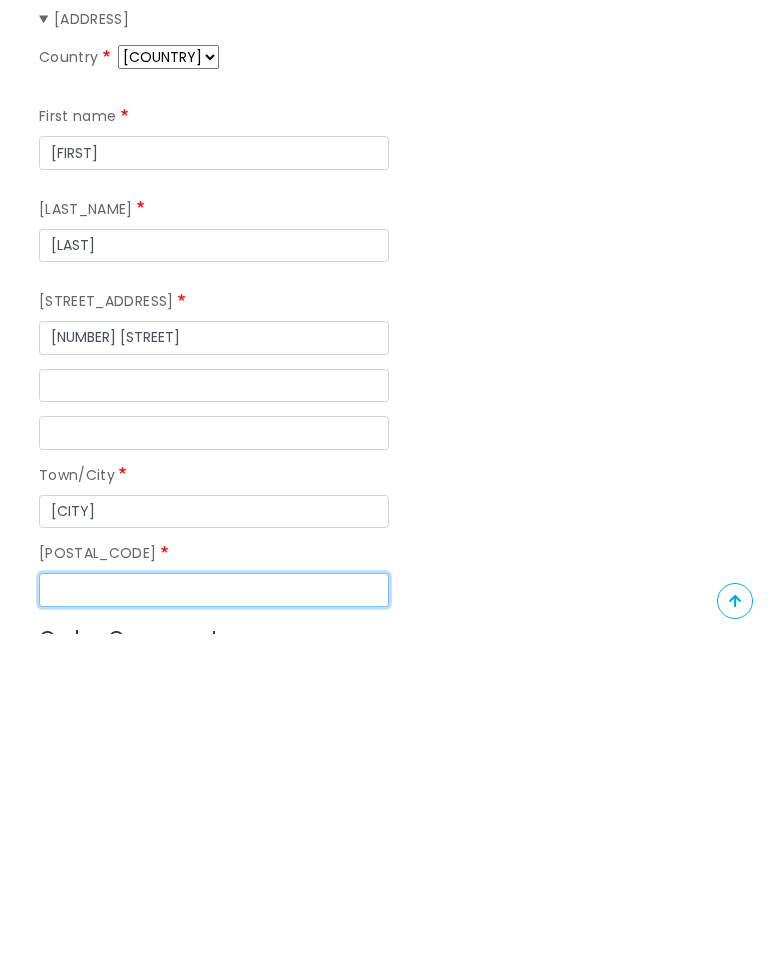 click on "Postal code" at bounding box center [214, 910] 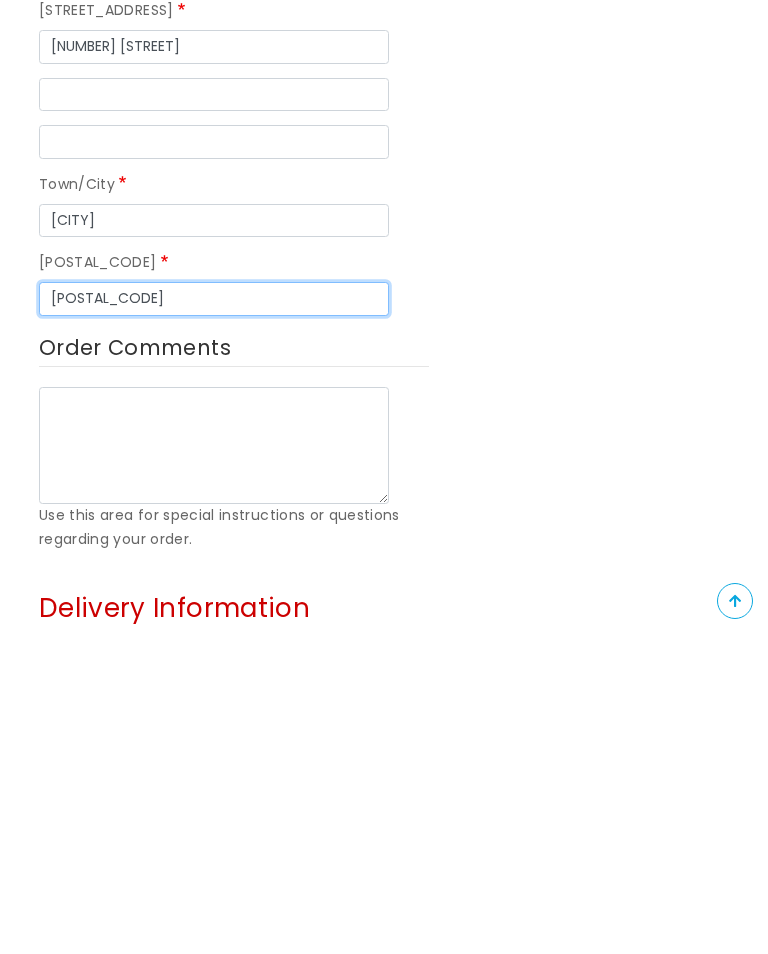 type on "PL3 5SJ" 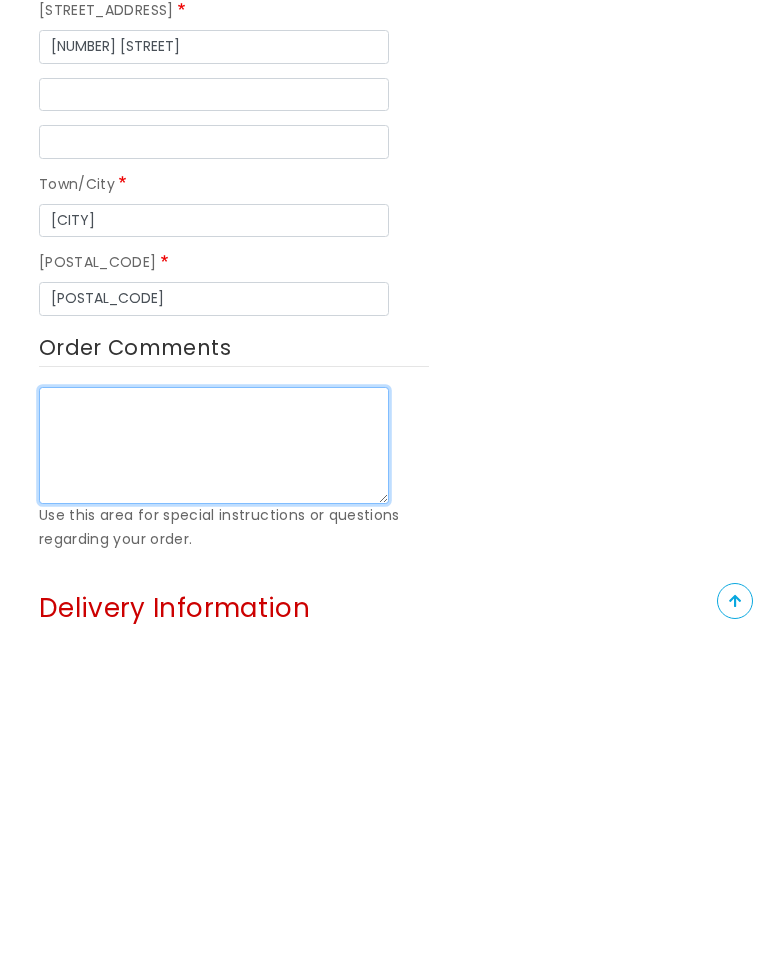 click on "Order Comments" at bounding box center [214, 766] 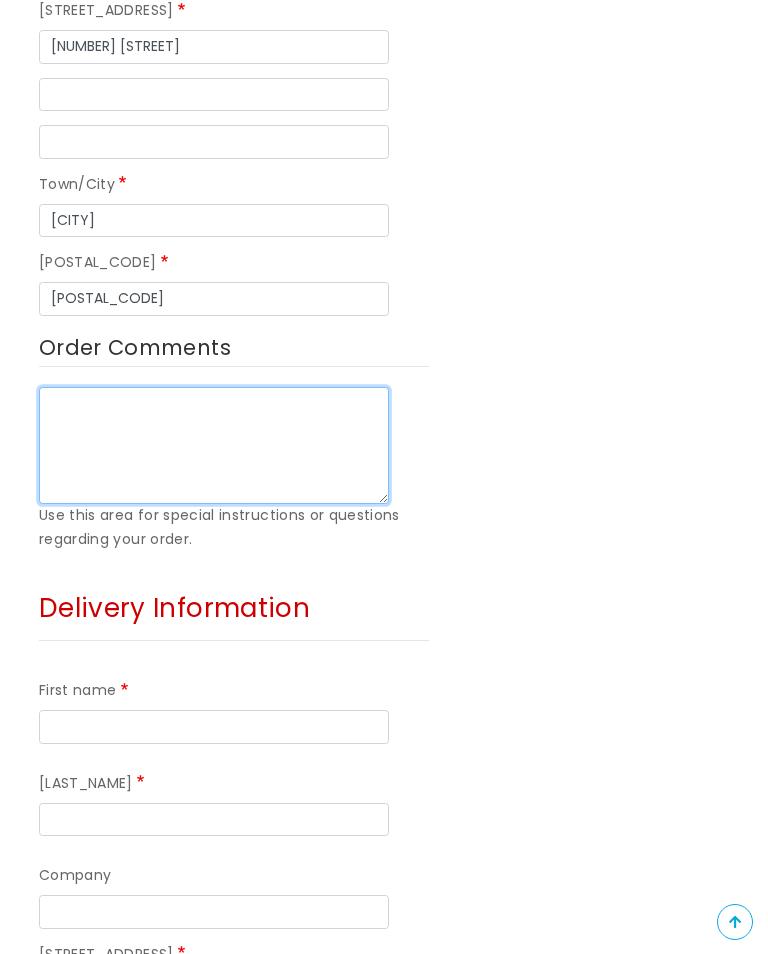 scroll, scrollTop: 1012, scrollLeft: 0, axis: vertical 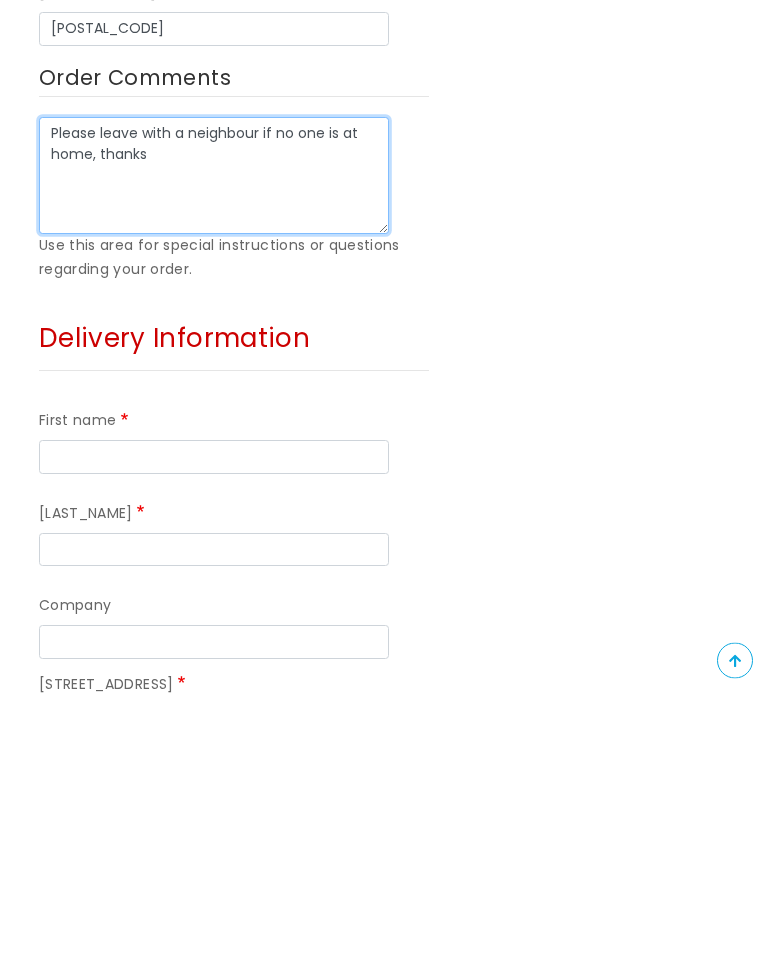 type on "Please leave with a neighbour if no one is at home, thanks" 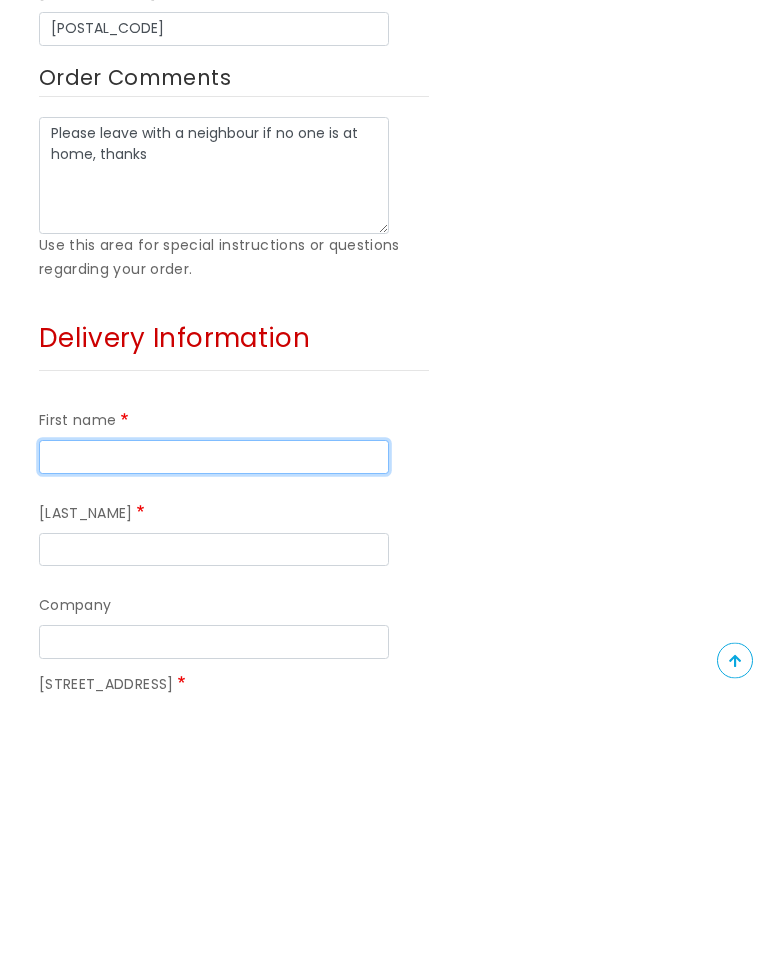 click on "First name" at bounding box center (214, 718) 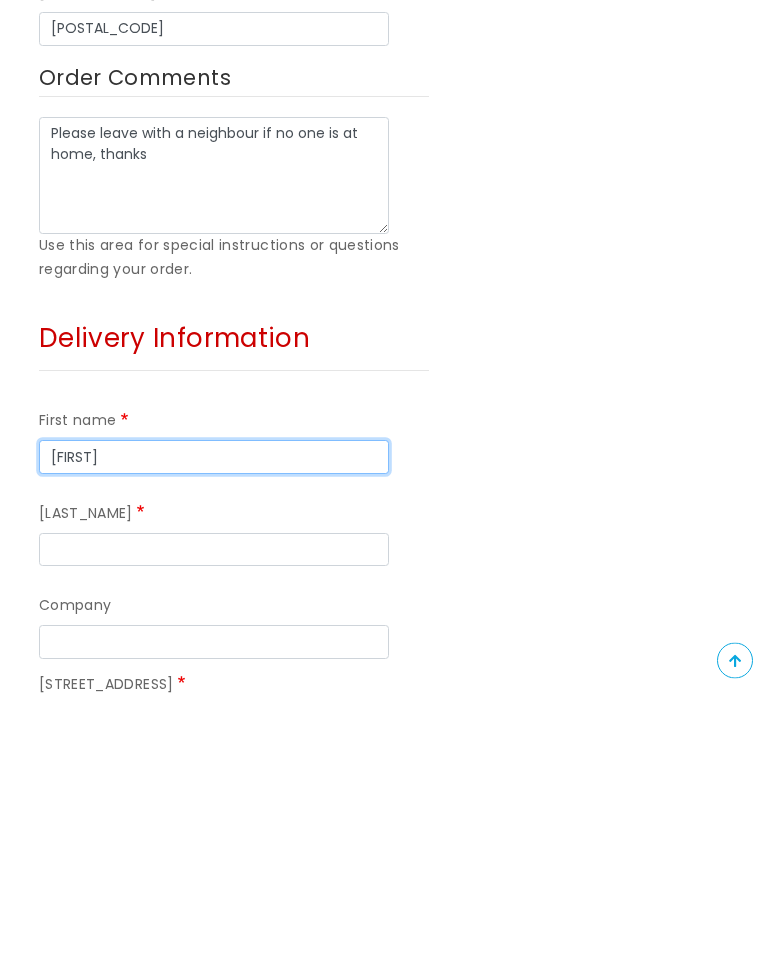 type on "Maria" 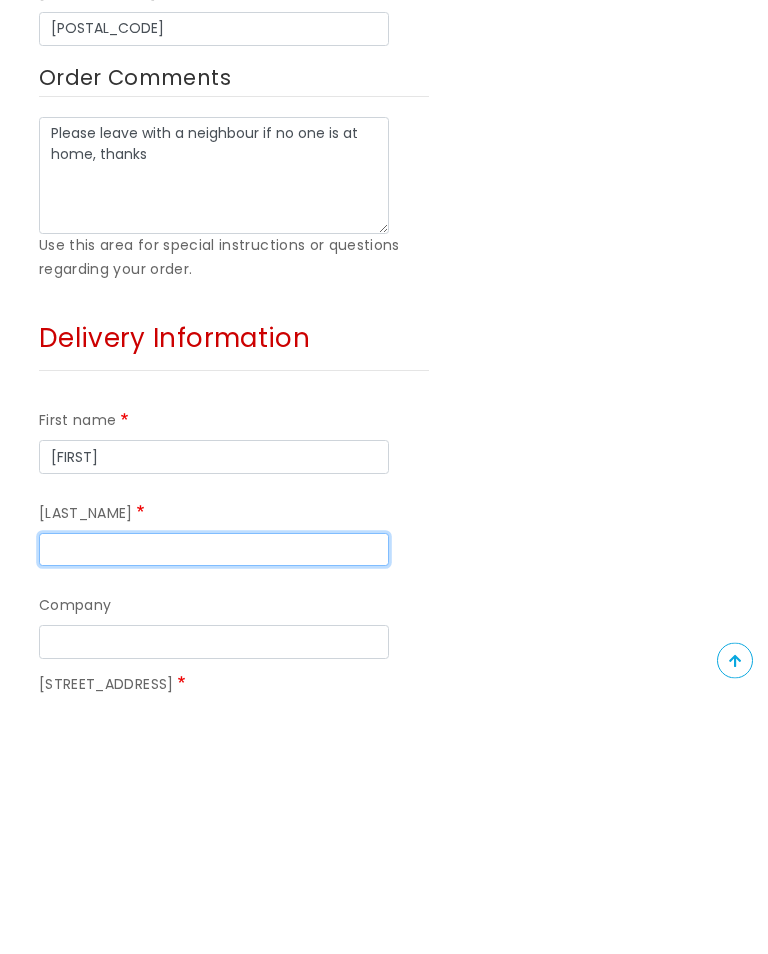 click on "Last name" at bounding box center (214, 811) 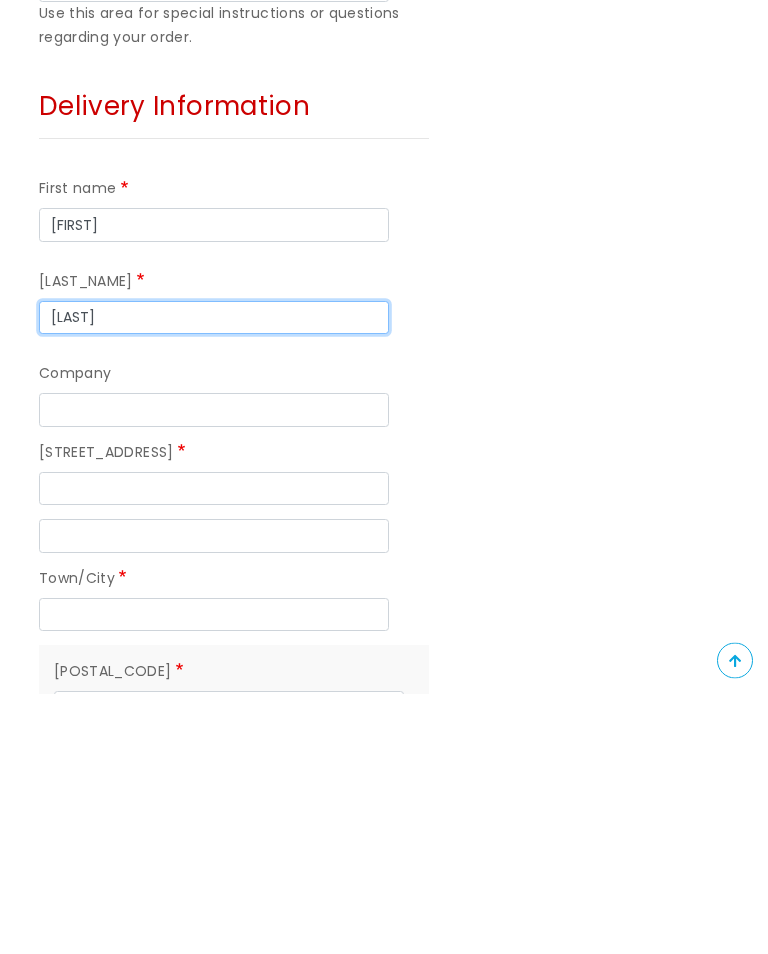 scroll, scrollTop: 1248, scrollLeft: 0, axis: vertical 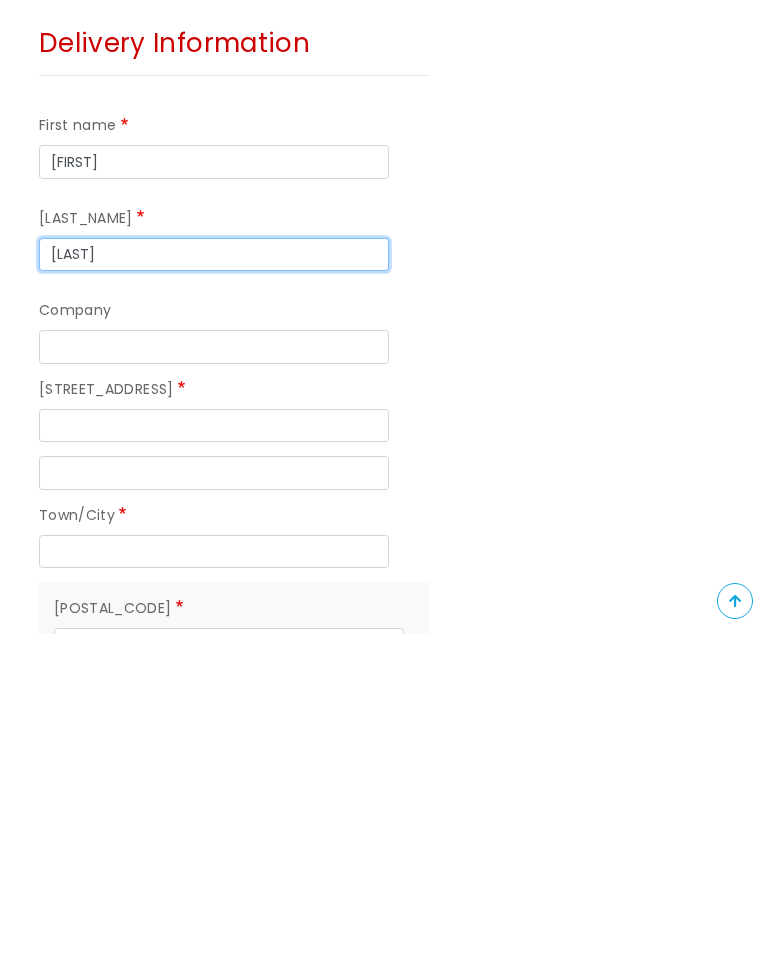 type on "Robinson" 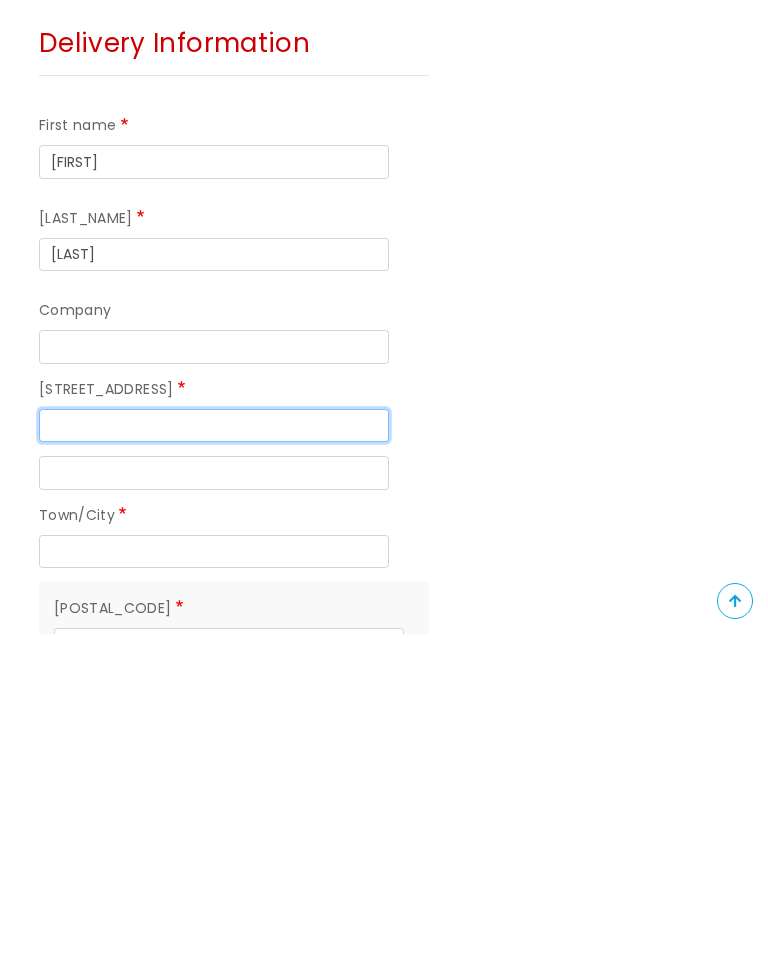 click on "Street address" at bounding box center (214, 746) 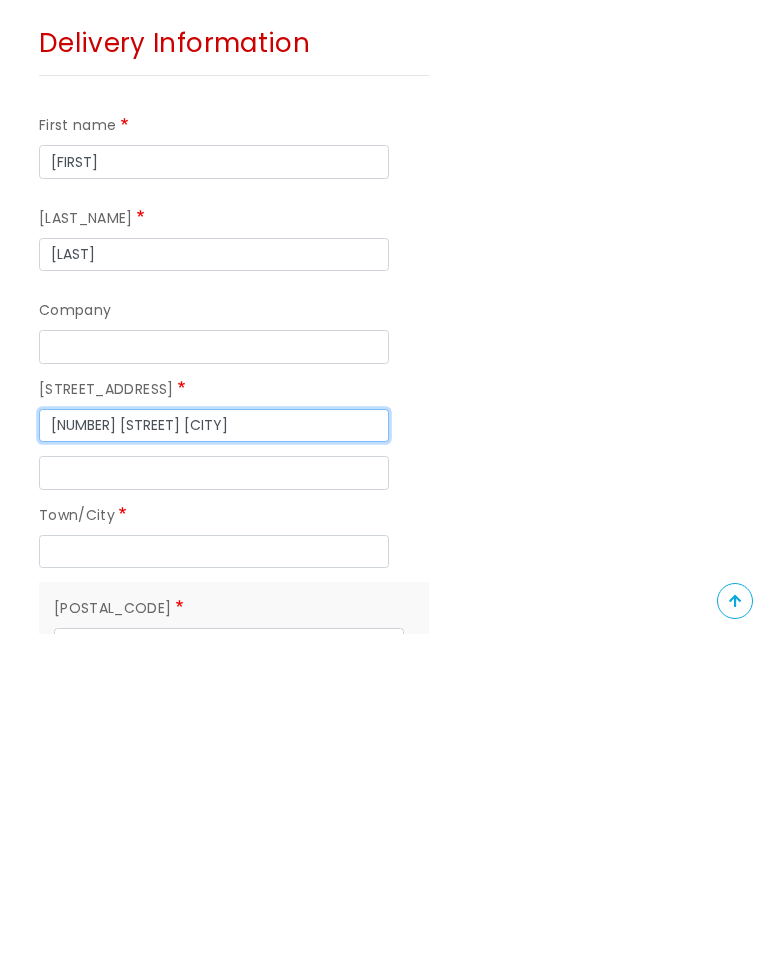 type on "7 Halcyon Road" 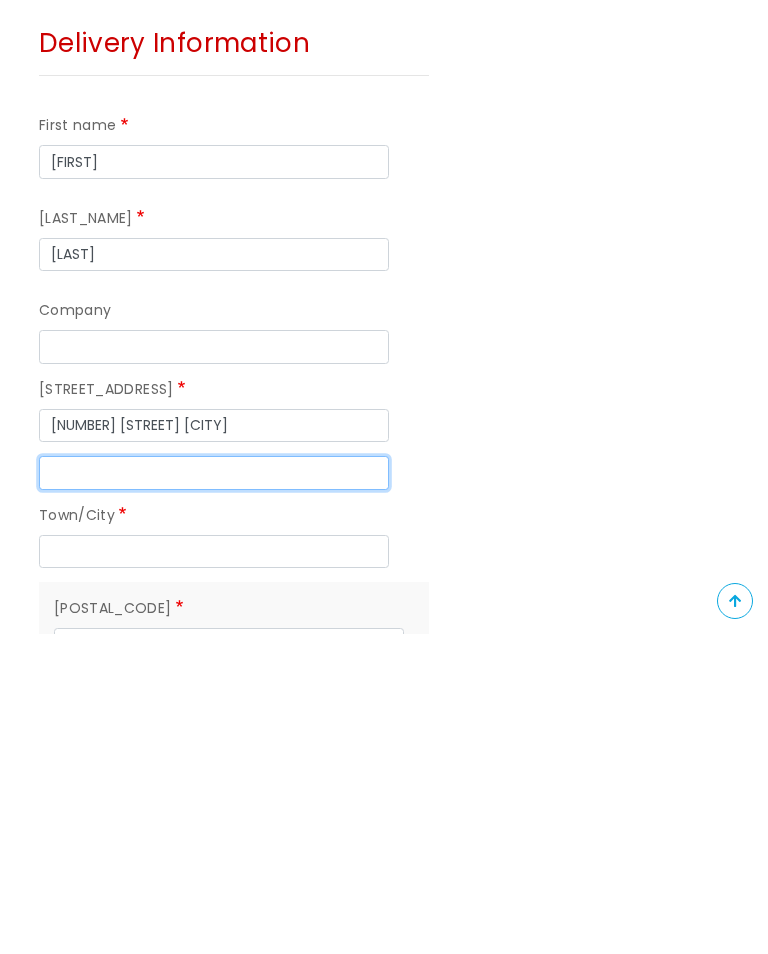 click on "Street address line 2" at bounding box center (214, 793) 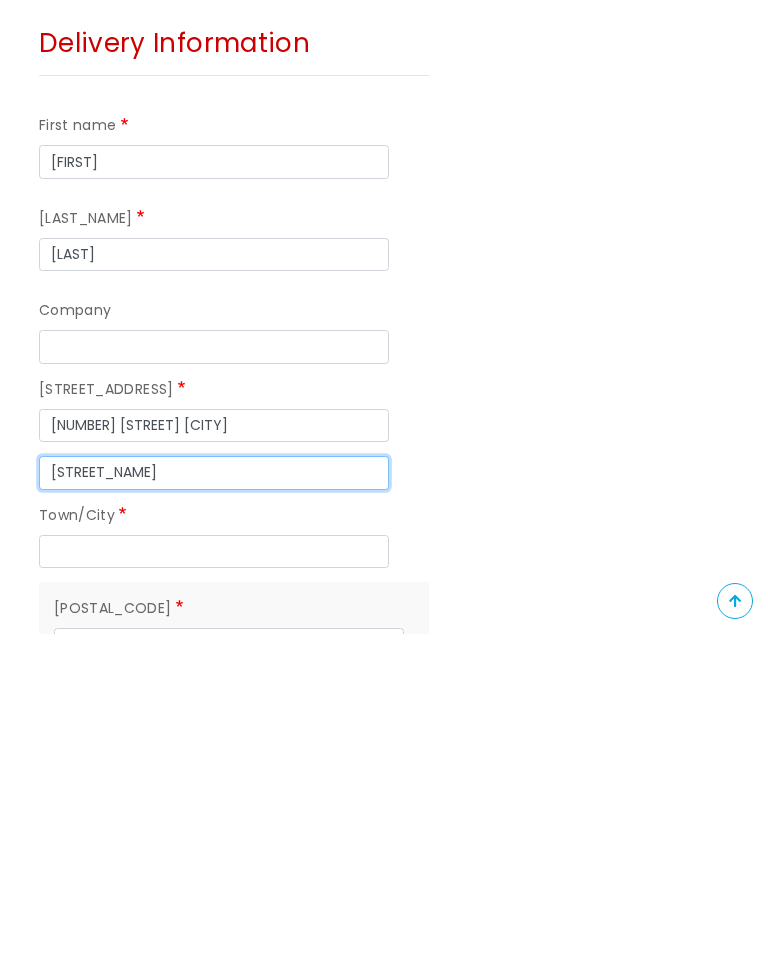 click on "North prospect" at bounding box center (214, 793) 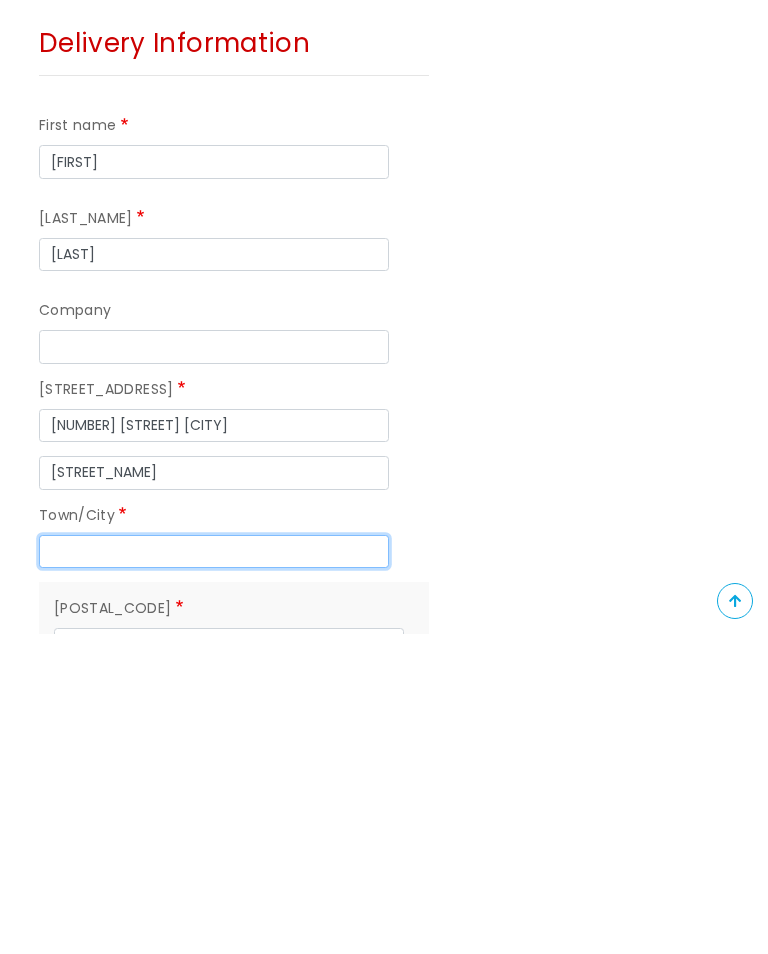 click on "Town/City" at bounding box center (214, 872) 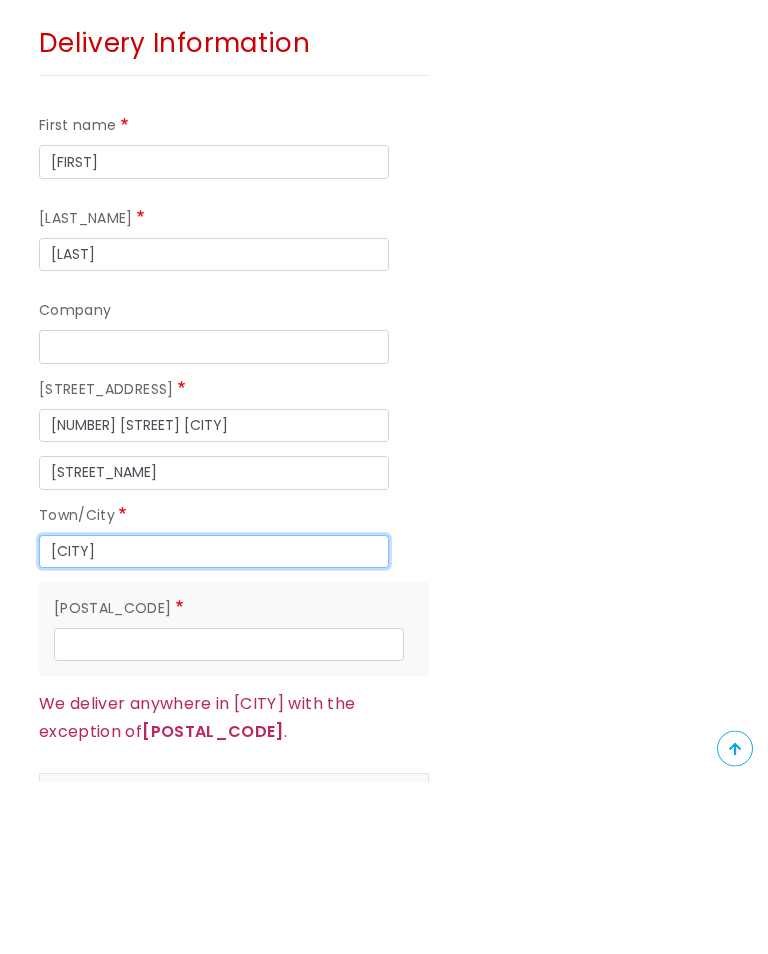 scroll, scrollTop: 1417, scrollLeft: 0, axis: vertical 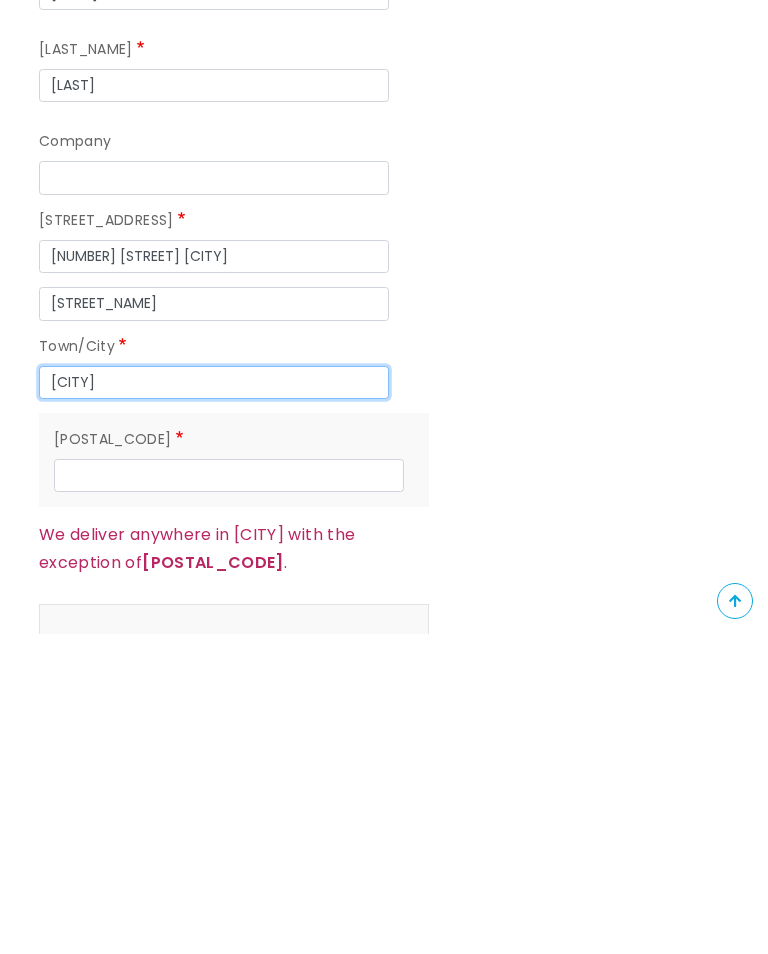 type on "Plymouth" 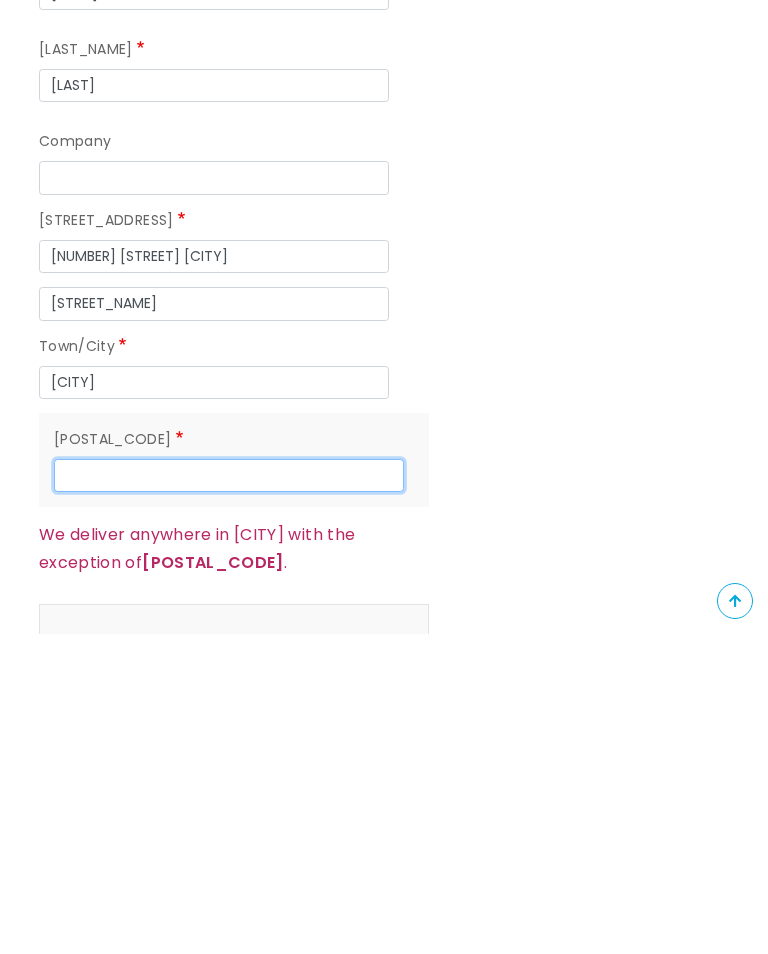 click on "Postal code" at bounding box center (229, 796) 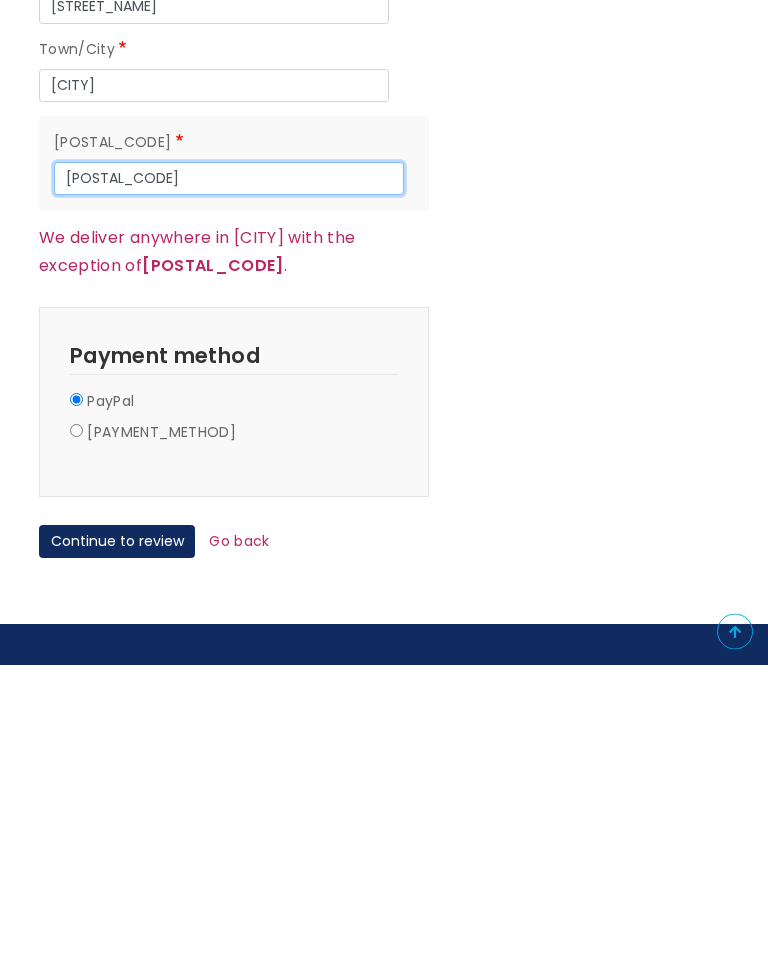 scroll, scrollTop: 1744, scrollLeft: 0, axis: vertical 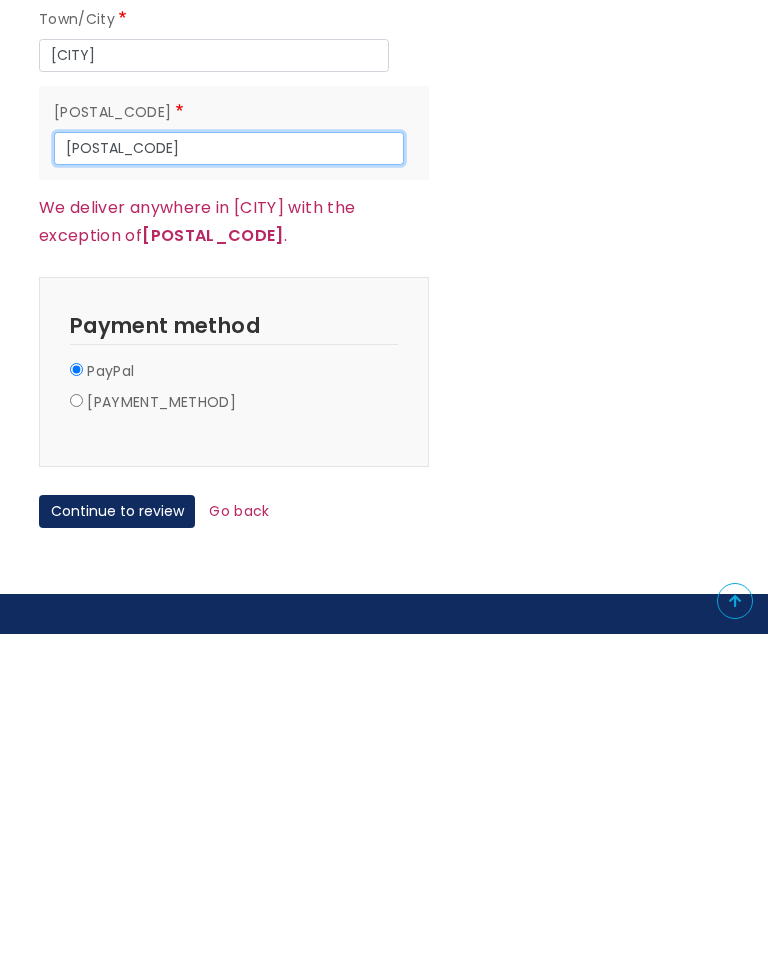 type on "PL2 2 PJ" 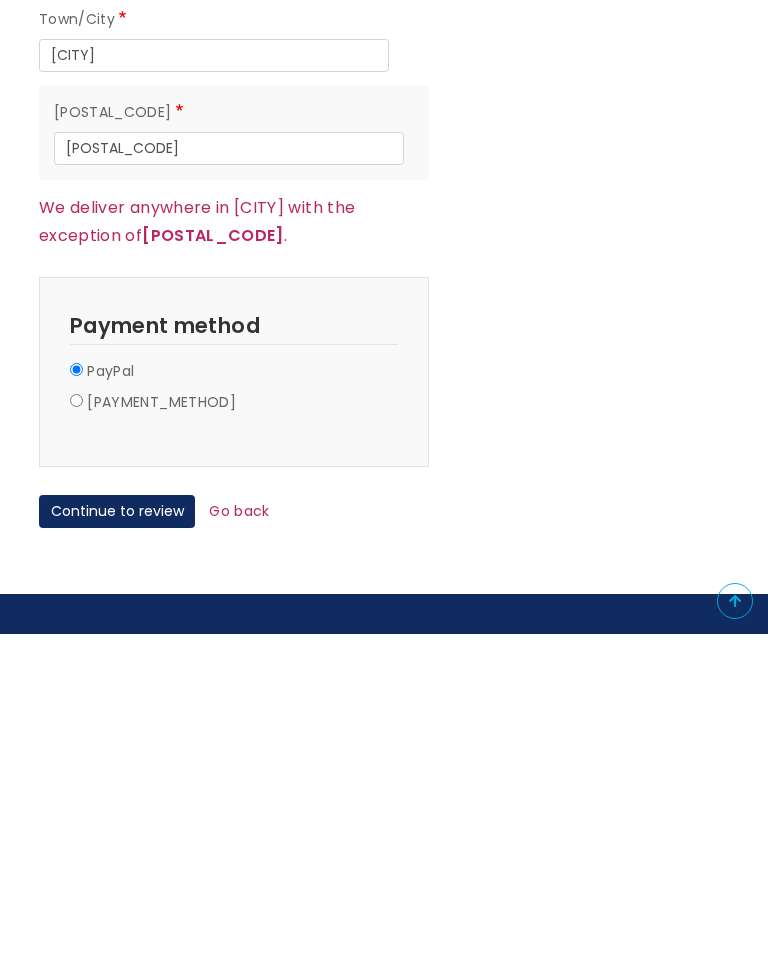 click on "Continue to review" at bounding box center [117, 832] 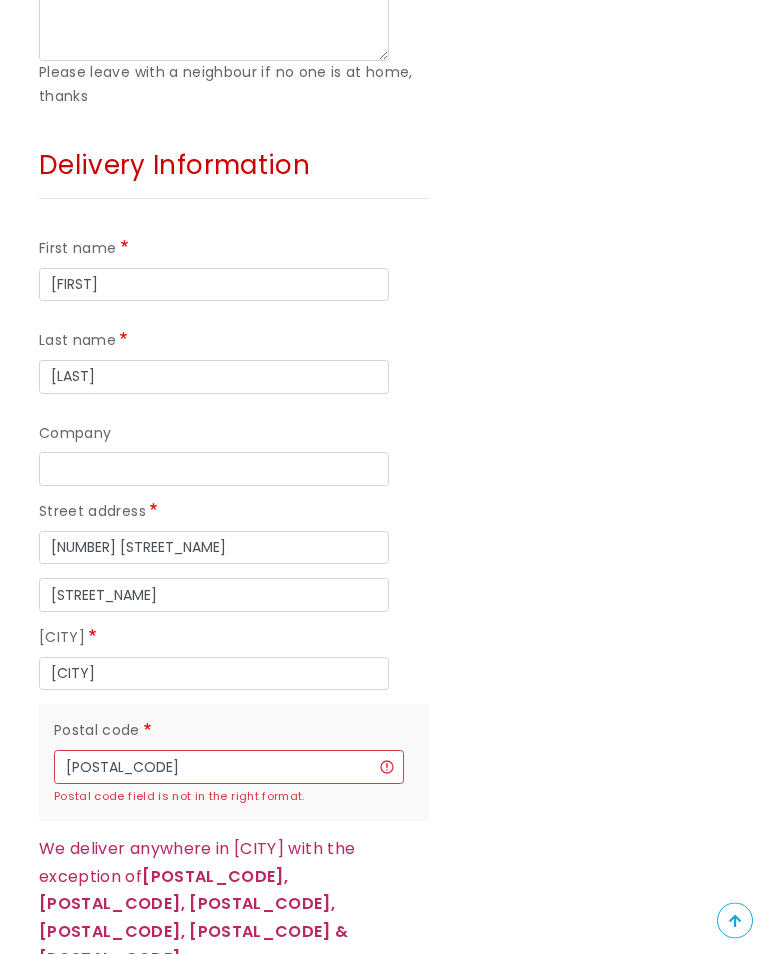 scroll, scrollTop: 1567, scrollLeft: 0, axis: vertical 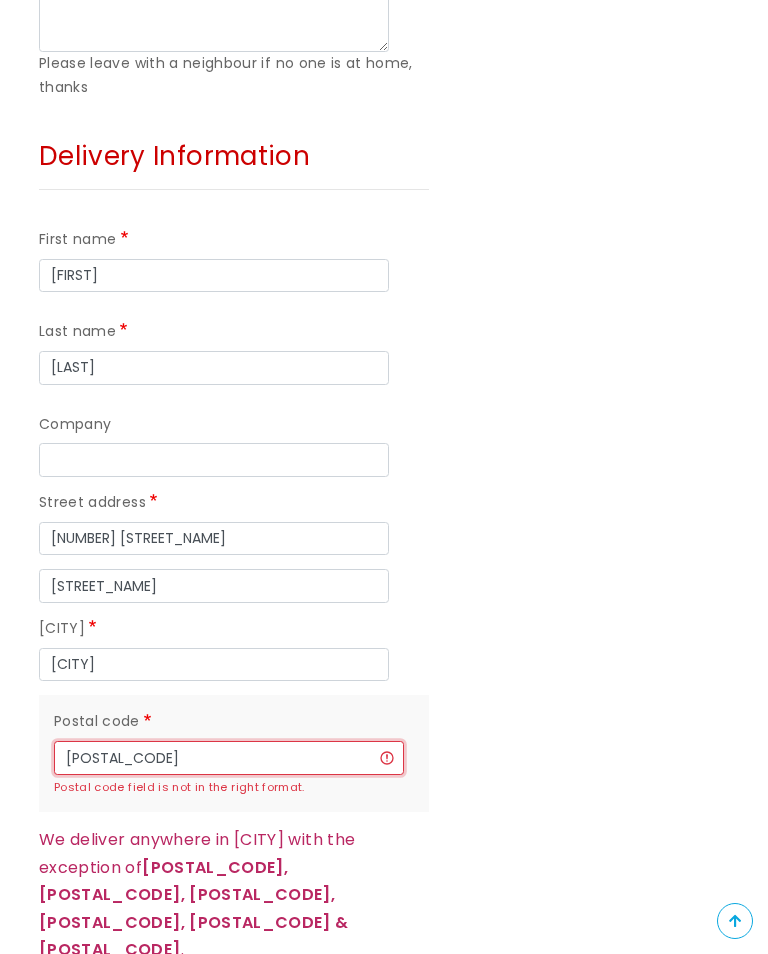 click on "PL2 2 PJ" at bounding box center (229, 758) 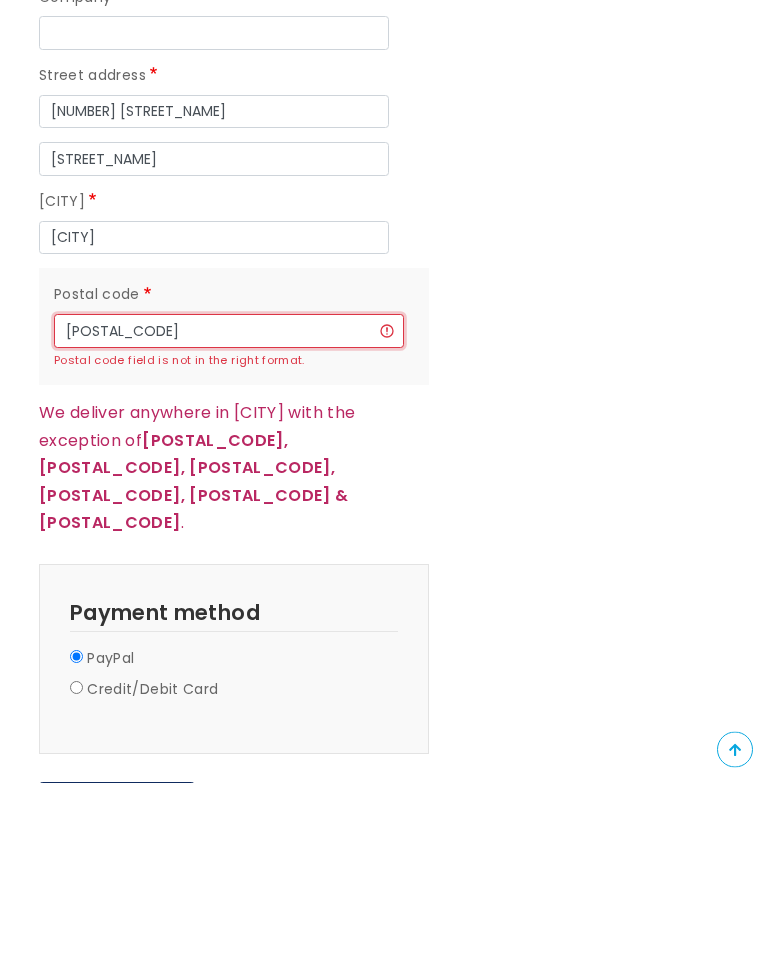 scroll, scrollTop: 1846, scrollLeft: 0, axis: vertical 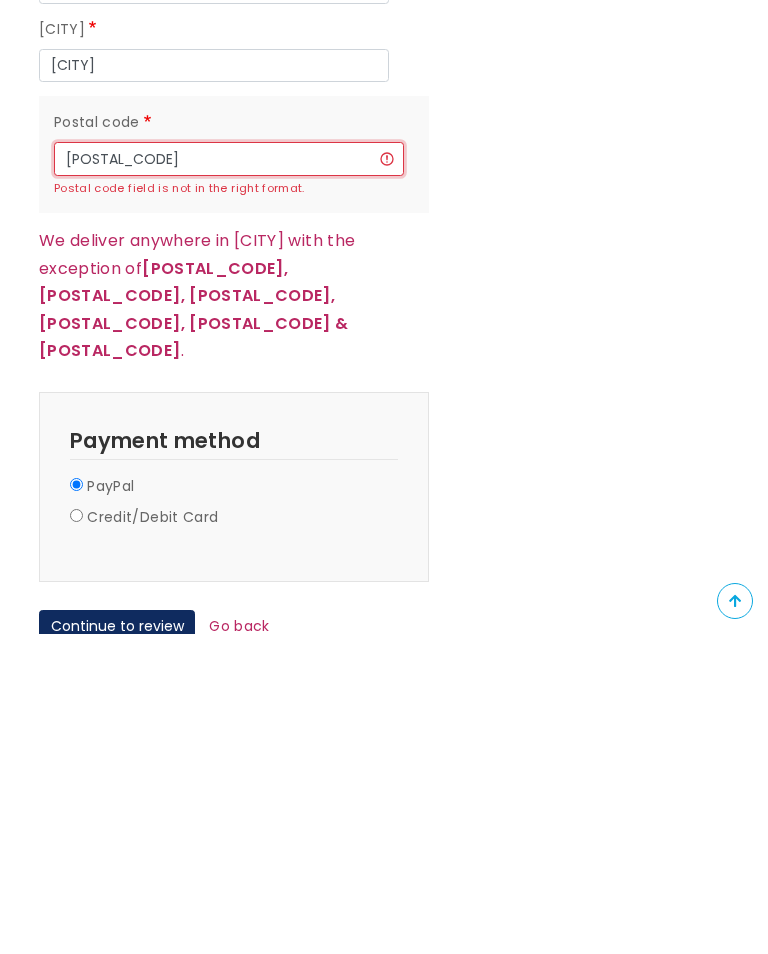 type on "PL2 2PJ" 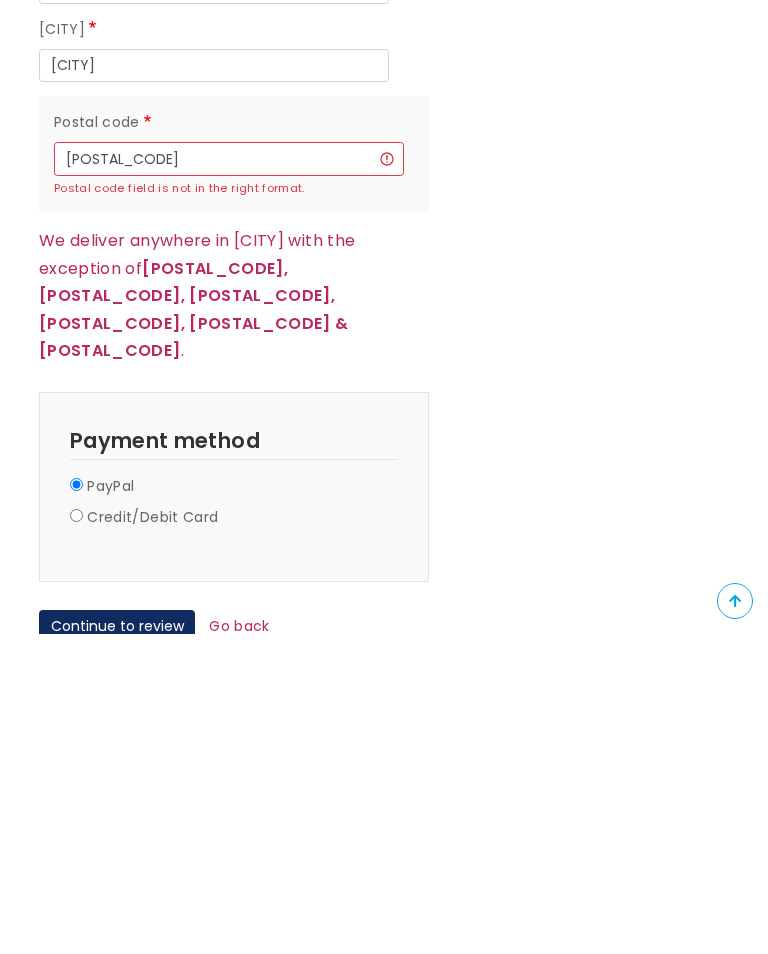 click on "Continue to review" at bounding box center [117, 947] 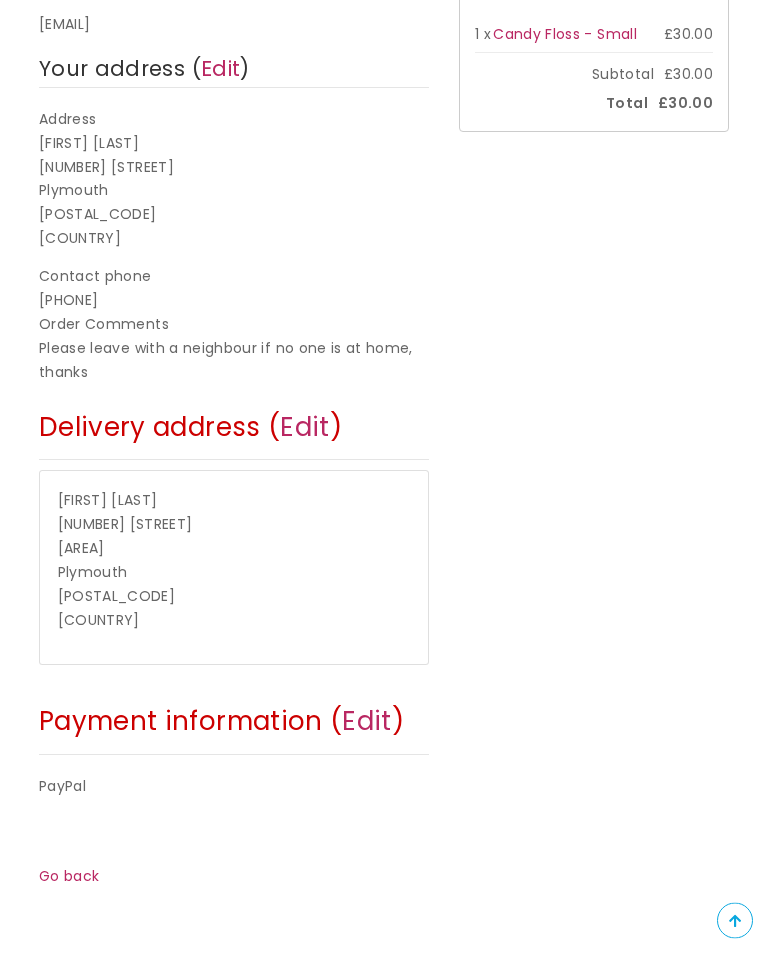 scroll, scrollTop: 414, scrollLeft: 0, axis: vertical 